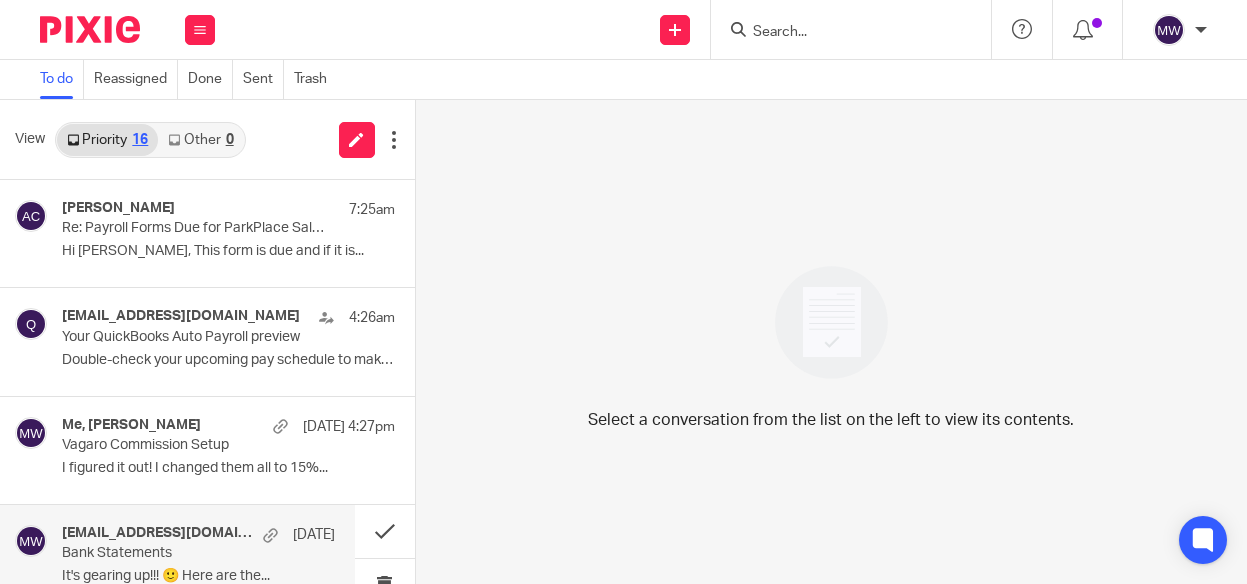 scroll, scrollTop: 0, scrollLeft: 0, axis: both 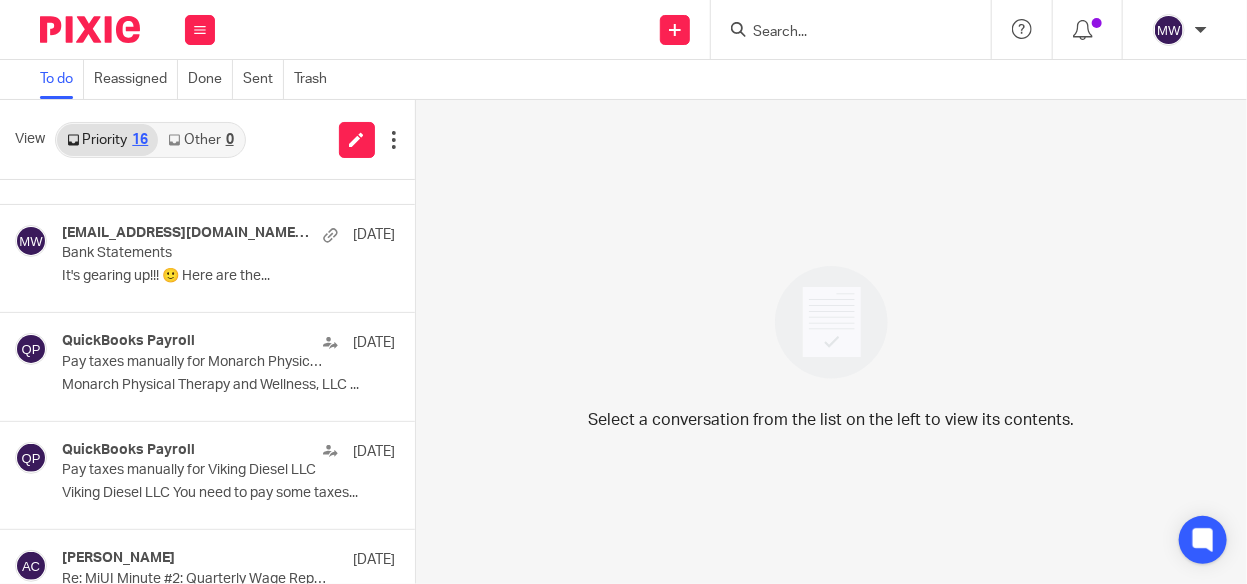 click on "QuickBooks Payroll
Jul 1   Pay taxes manually for Monarch Physical Therapy and Wellness, LLC   Monarch Physical Therapy and Wellness, LLC   ..." at bounding box center [228, 366] 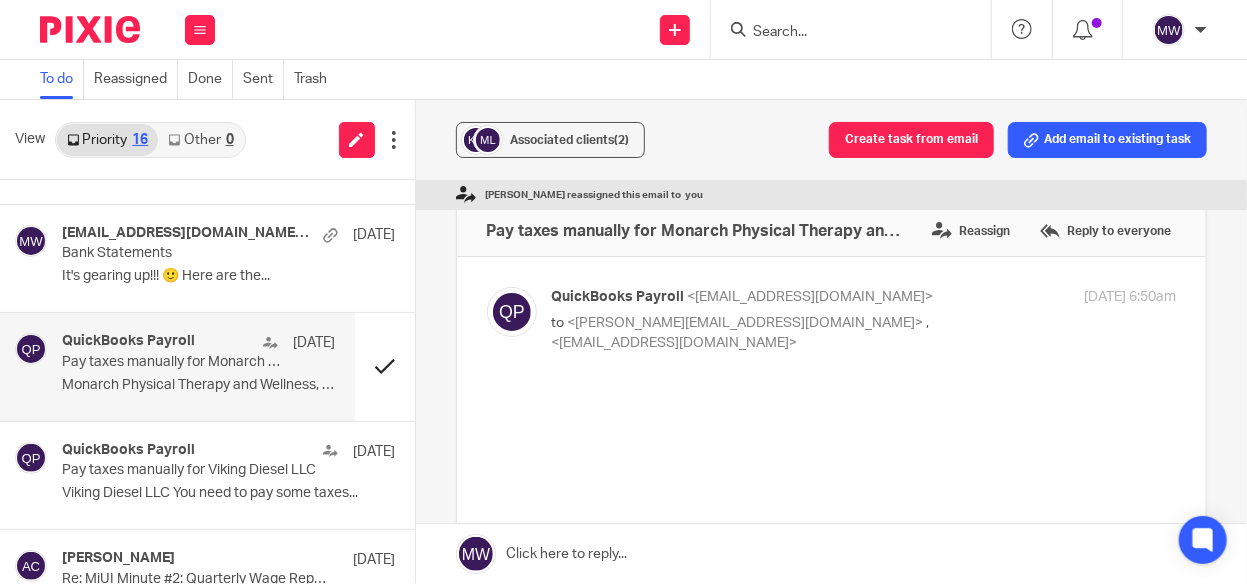 scroll, scrollTop: 0, scrollLeft: 0, axis: both 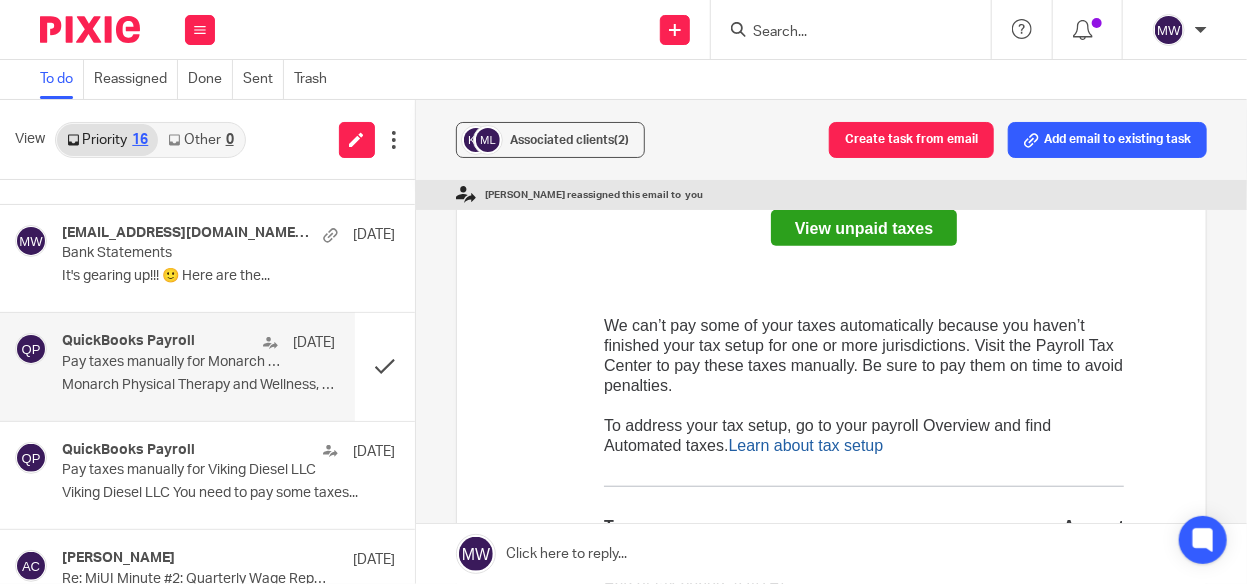 click on "Pay taxes manually for Monarch Physical Therapy and Wellness, LLC" at bounding box center [171, 362] 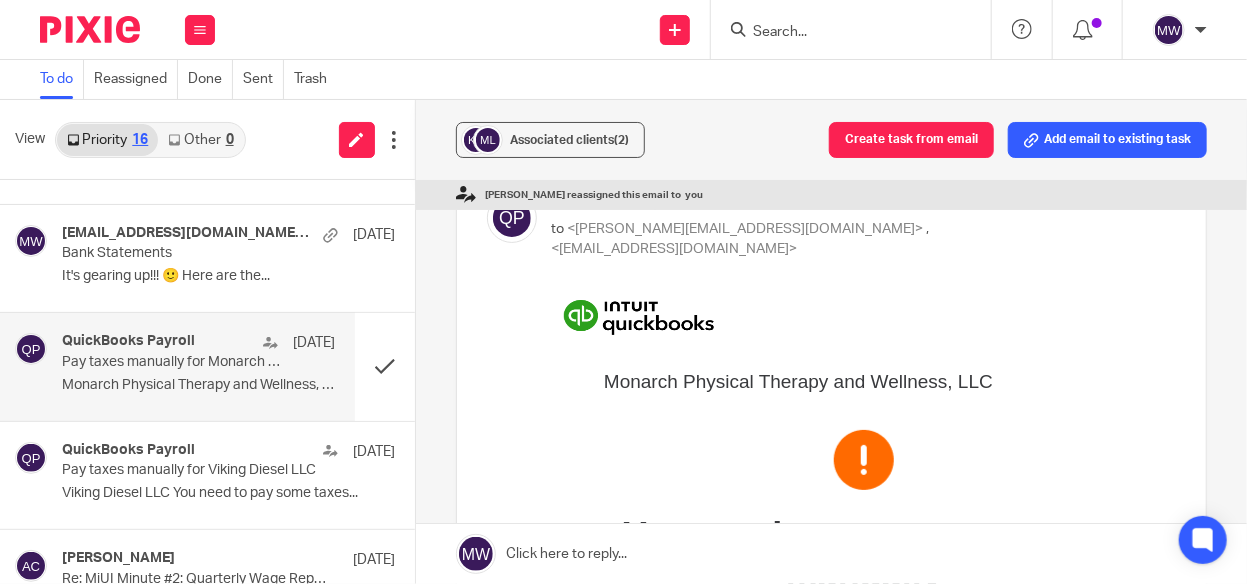 scroll, scrollTop: 0, scrollLeft: 0, axis: both 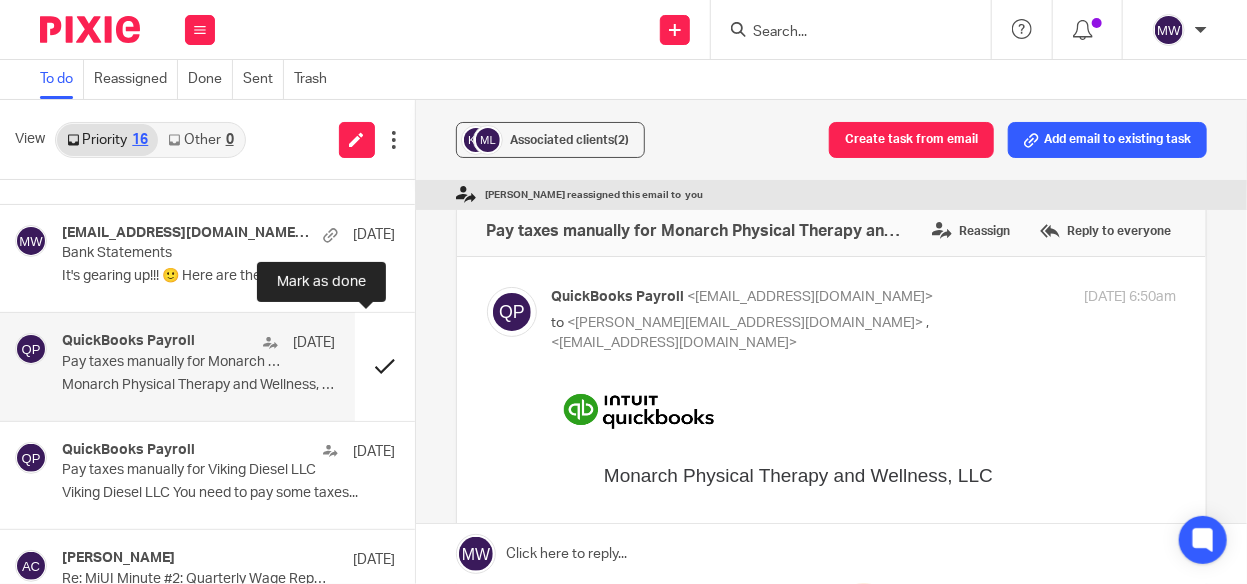 click at bounding box center (385, 366) 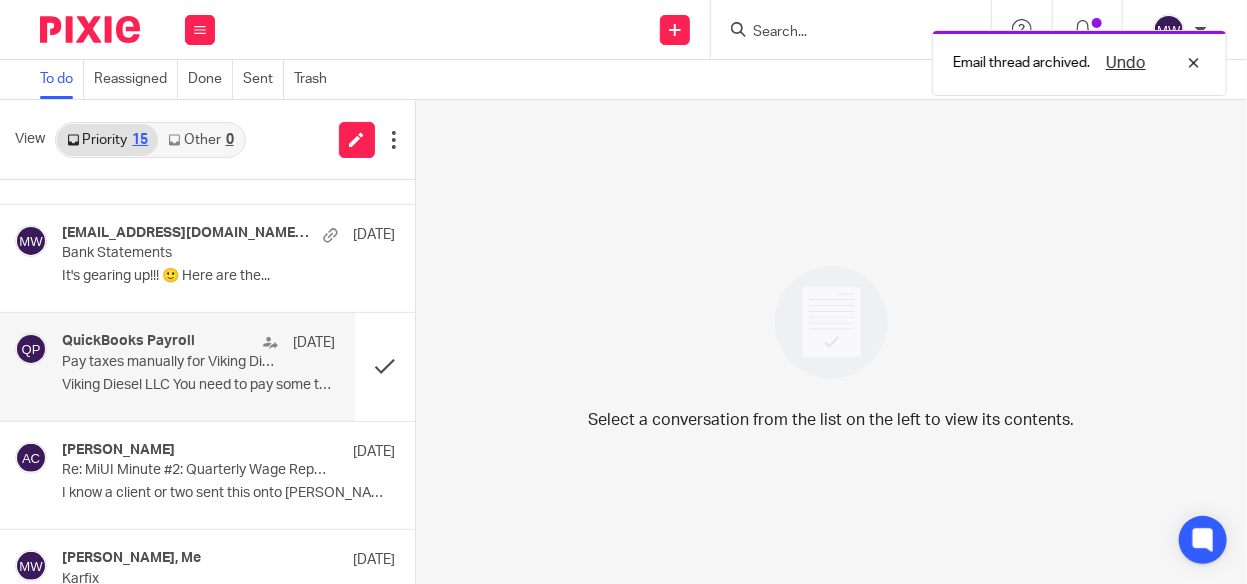 click on "Viking Diesel LLC    You need to pay some taxes..." at bounding box center [198, 385] 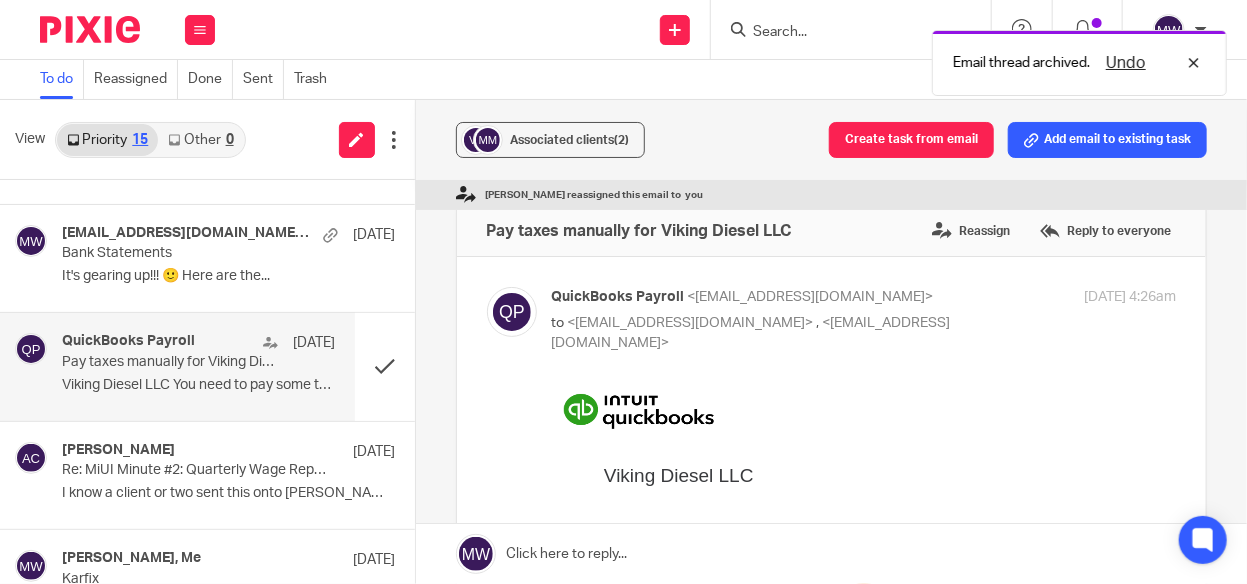 scroll, scrollTop: 0, scrollLeft: 0, axis: both 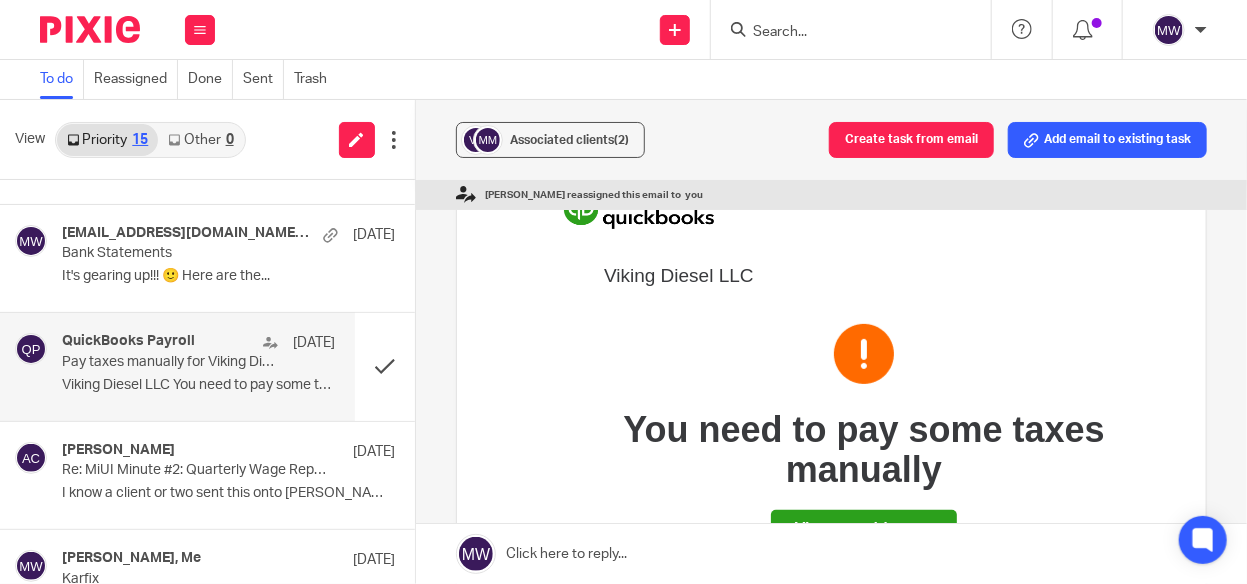 click on "Pay taxes manually for Viking Diesel LLC" at bounding box center [171, 362] 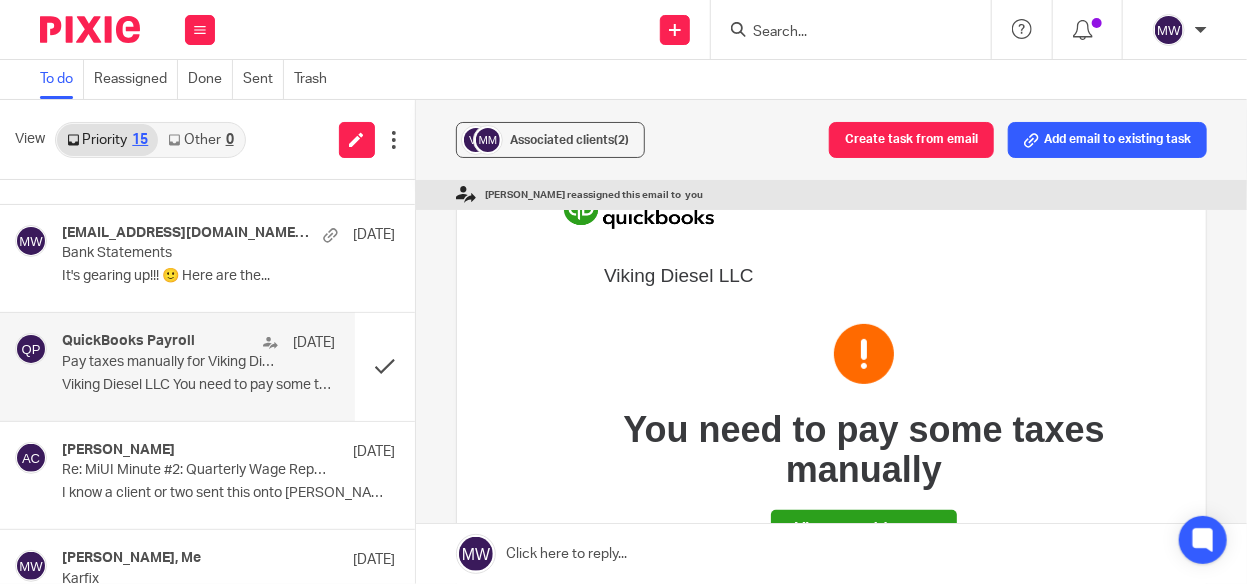 scroll, scrollTop: 0, scrollLeft: 0, axis: both 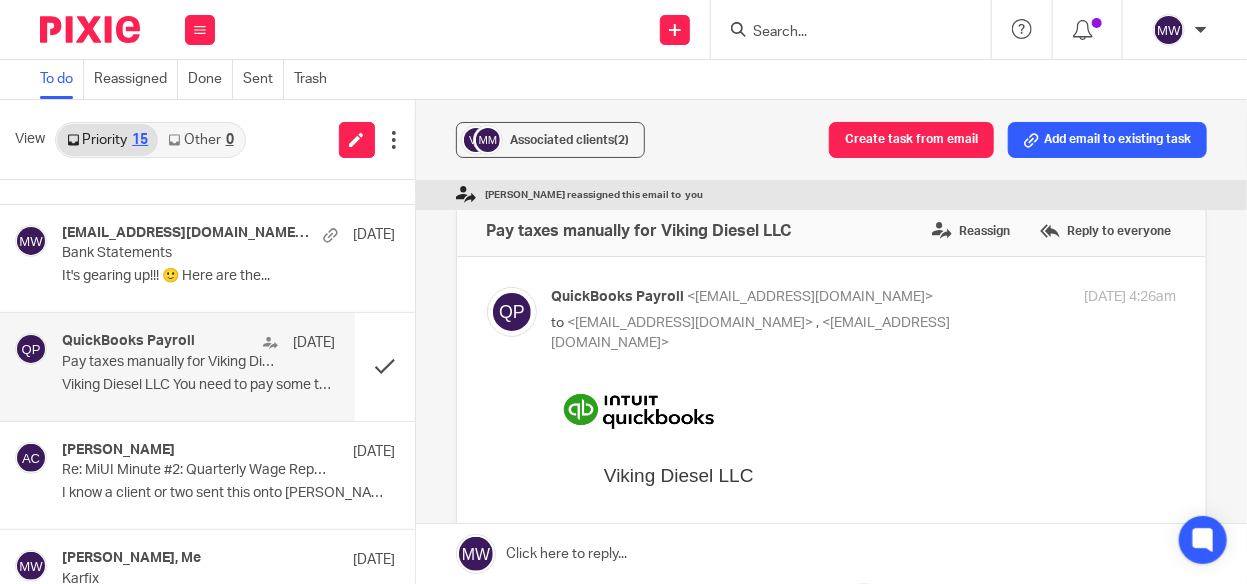 click at bounding box center [841, 33] 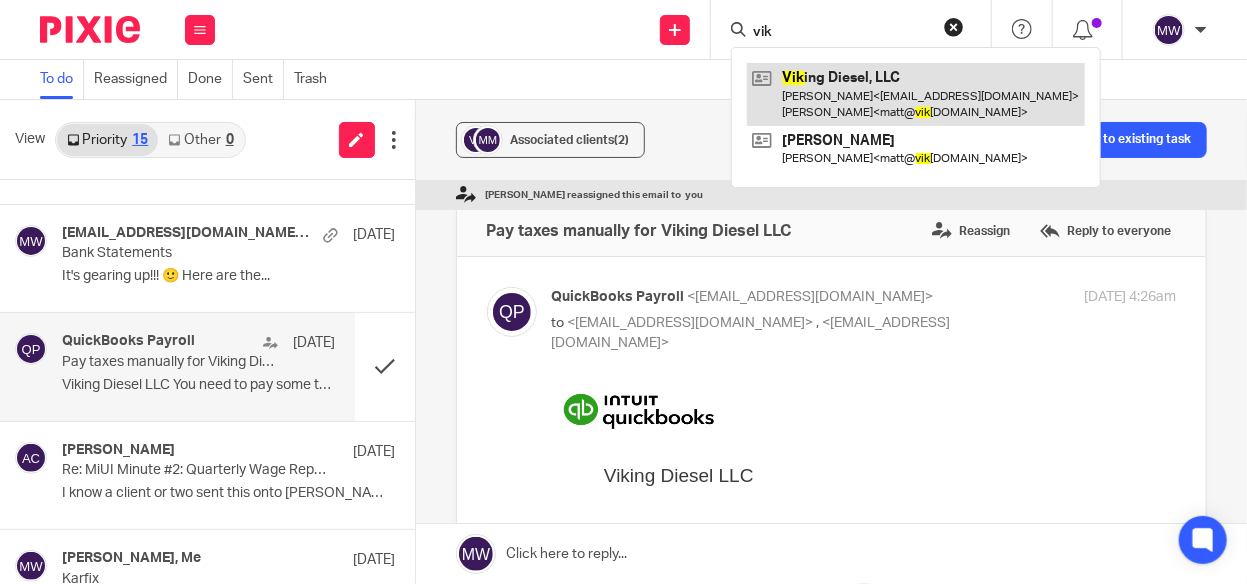type on "vik" 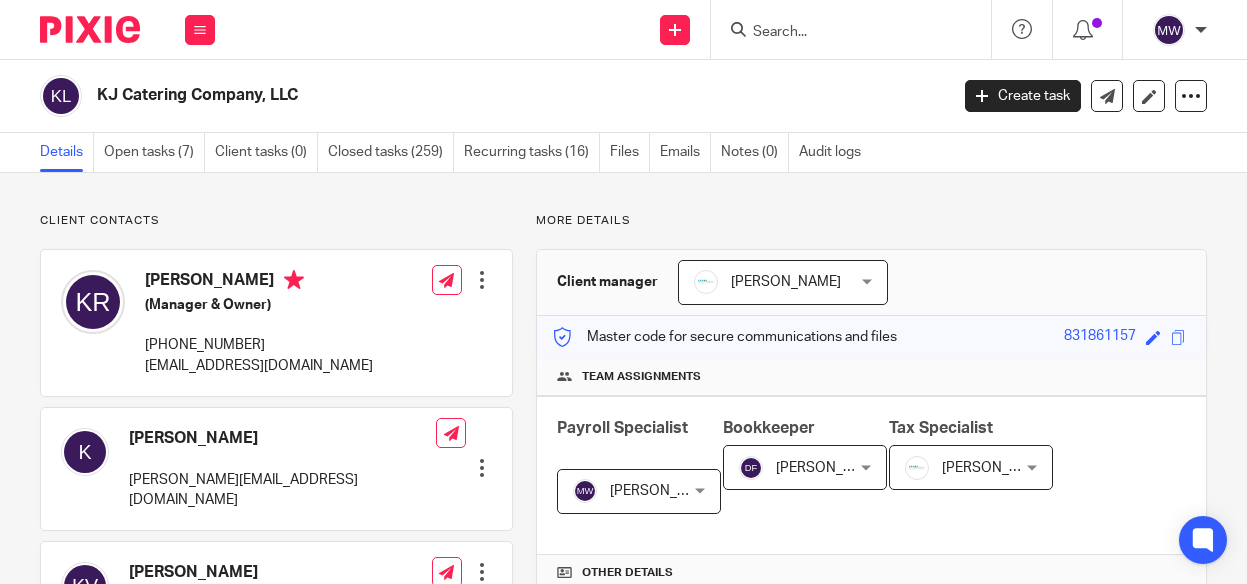 scroll, scrollTop: 0, scrollLeft: 0, axis: both 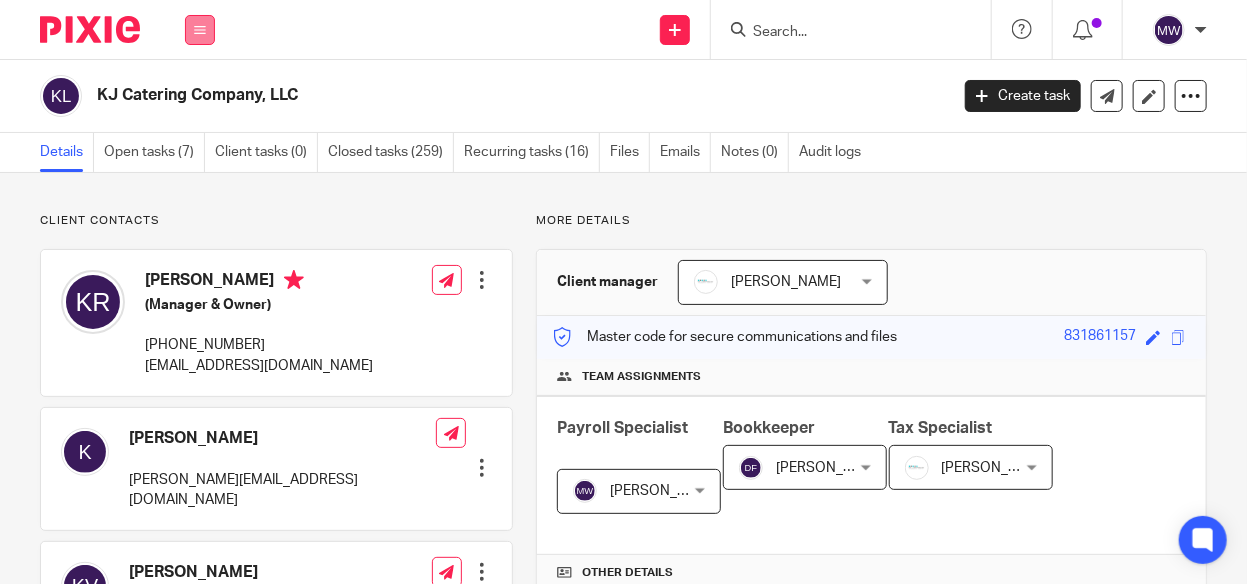 click at bounding box center (200, 30) 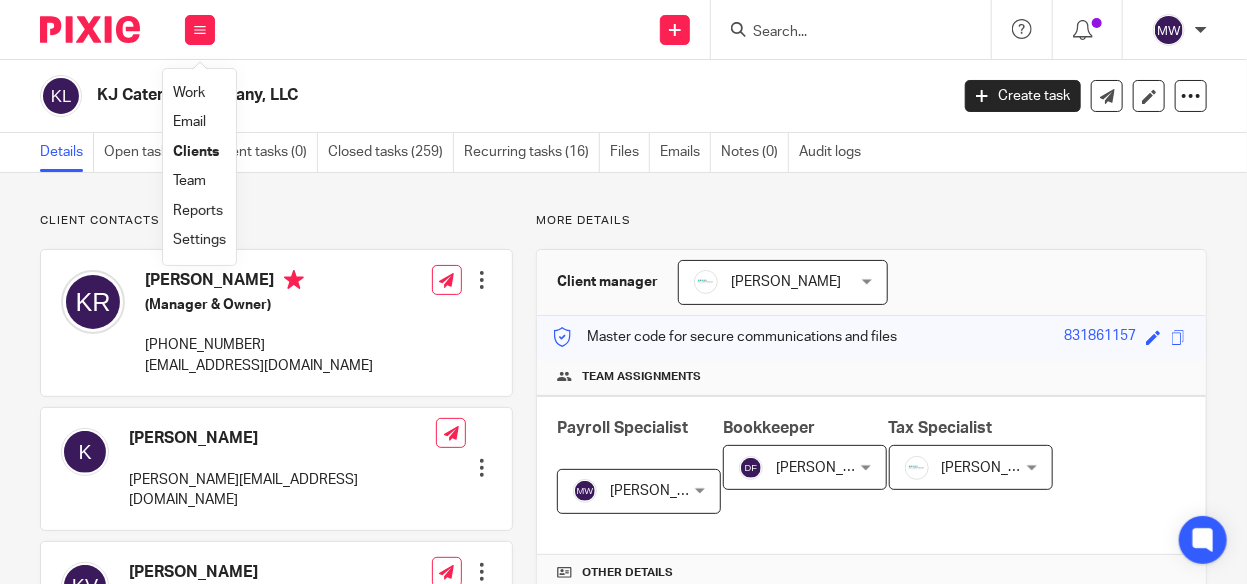 click on "Work" at bounding box center (189, 93) 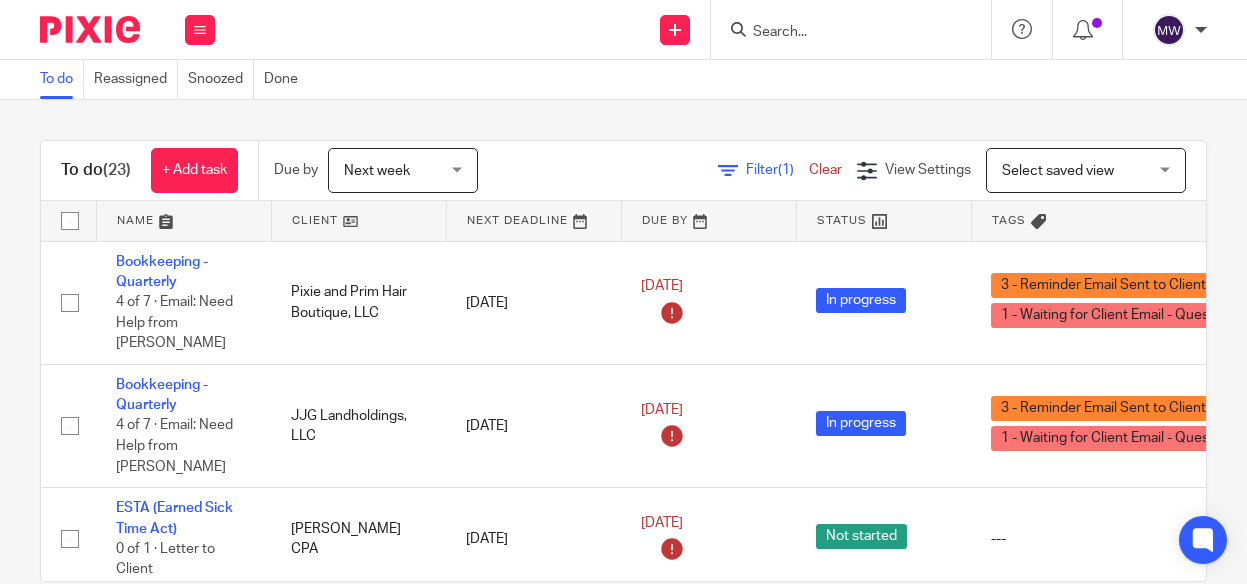 scroll, scrollTop: 0, scrollLeft: 0, axis: both 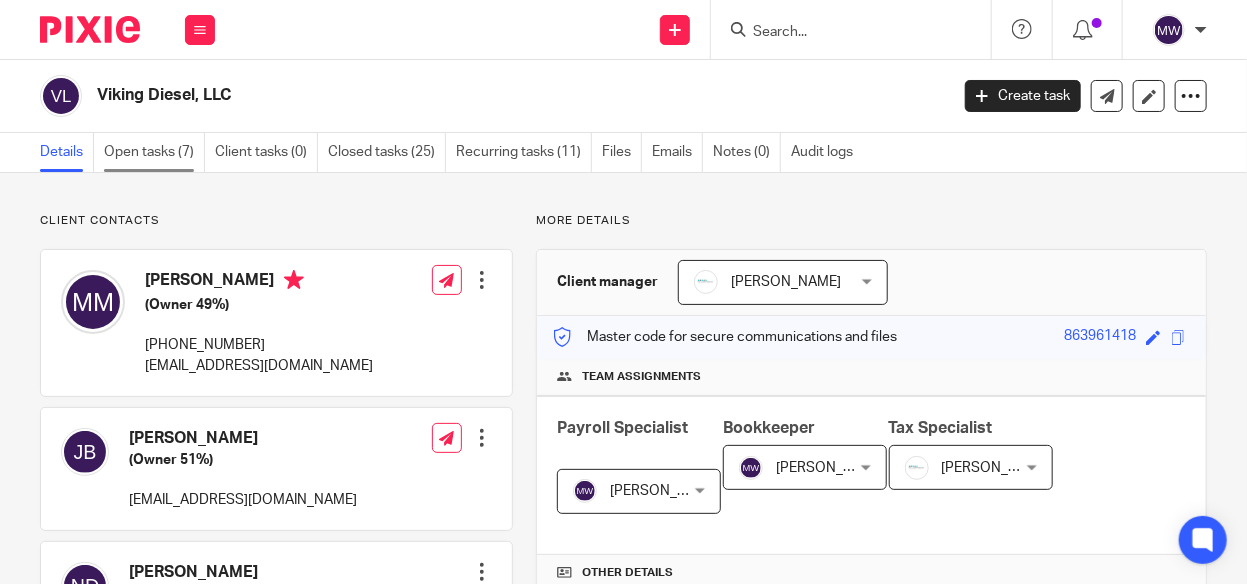 click on "Open tasks (7)" at bounding box center (154, 152) 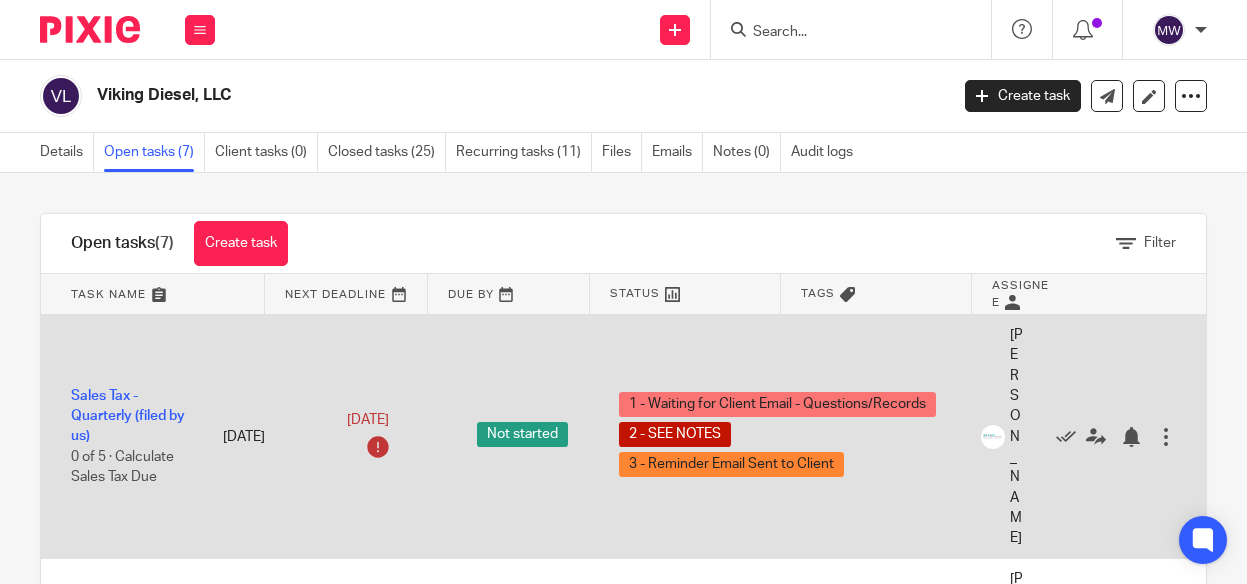 scroll, scrollTop: 0, scrollLeft: 0, axis: both 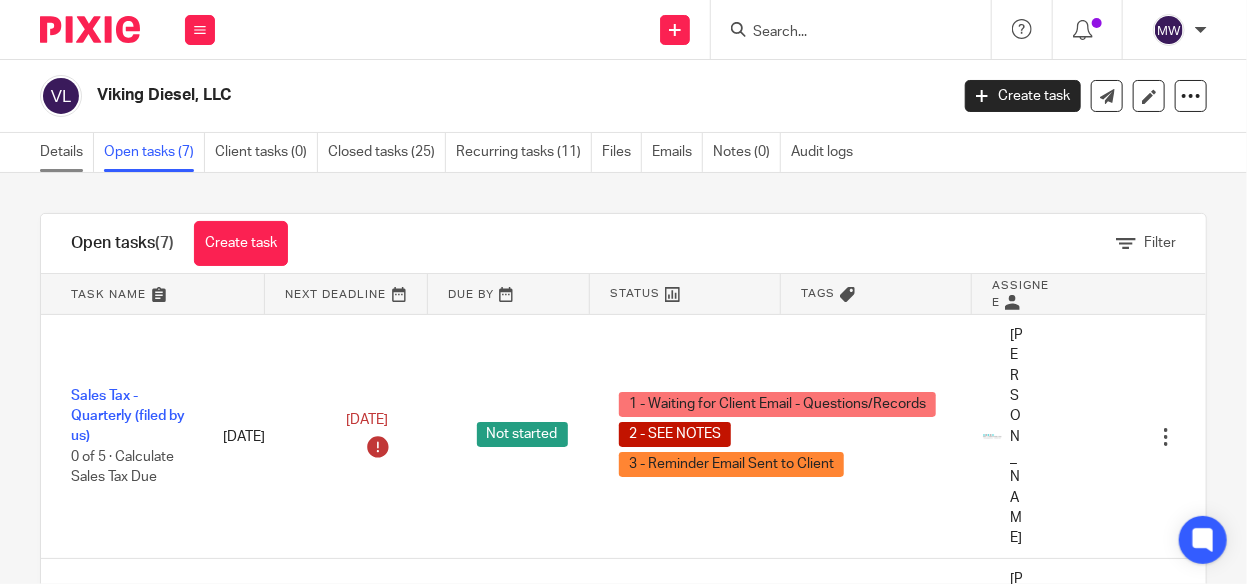 click on "Details" at bounding box center (67, 152) 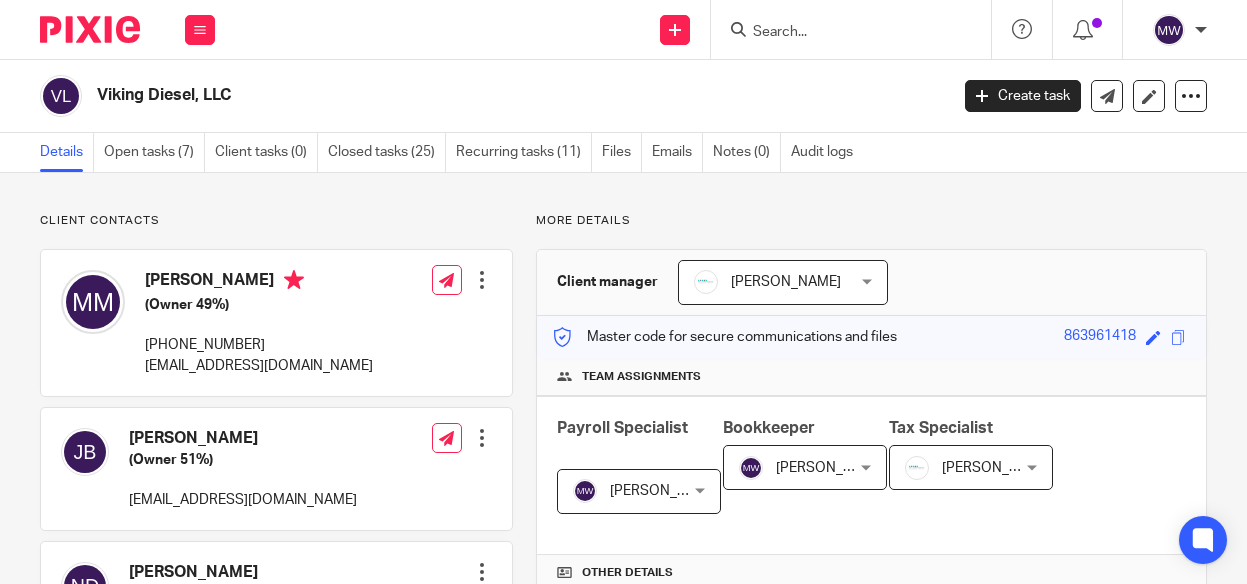 scroll, scrollTop: 0, scrollLeft: 0, axis: both 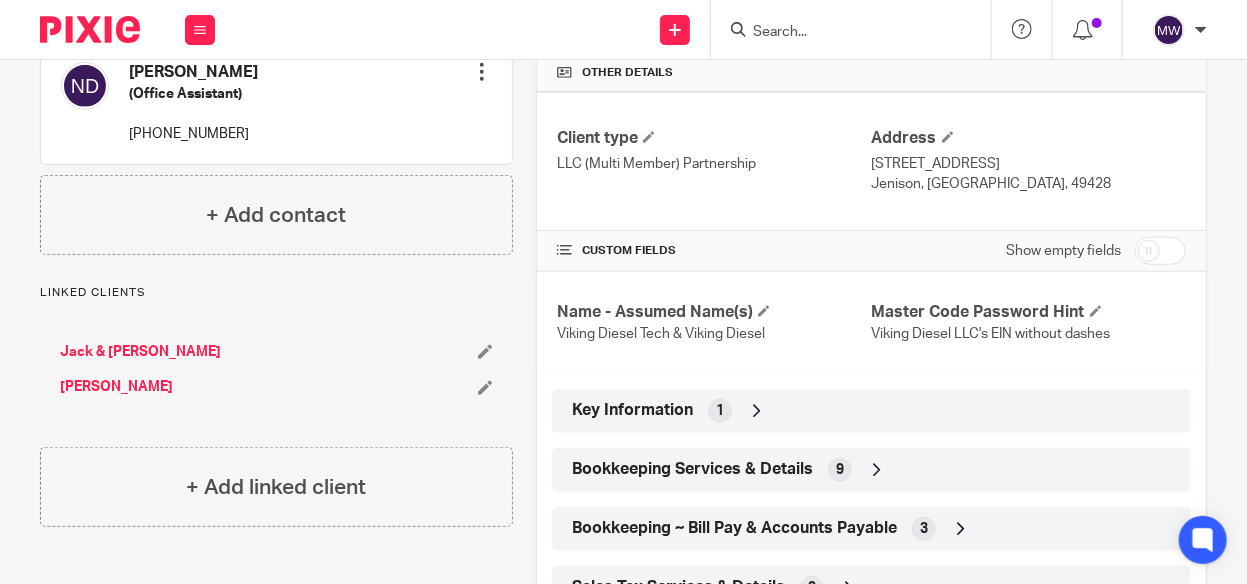 click at bounding box center (1160, 251) 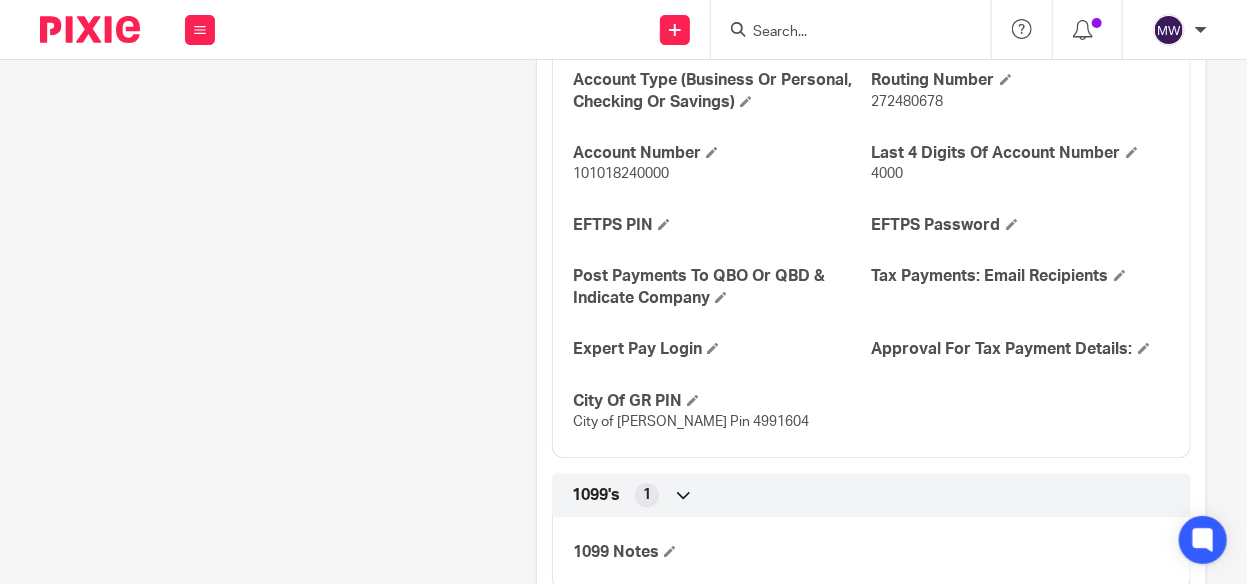 scroll, scrollTop: 4746, scrollLeft: 0, axis: vertical 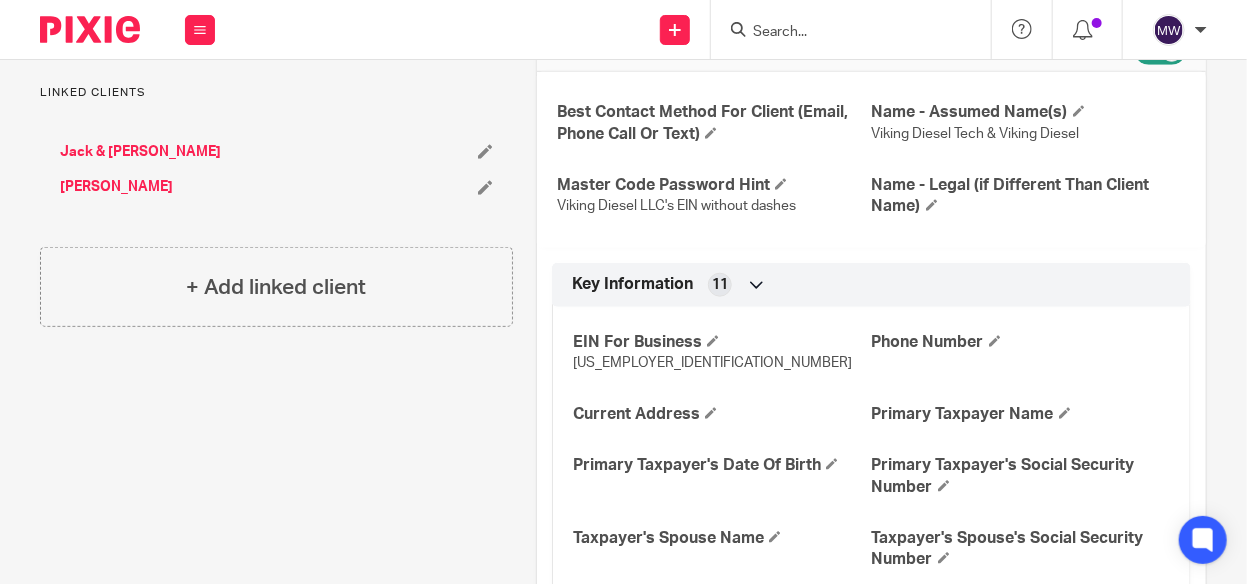 click on "86-3961418" at bounding box center (722, 363) 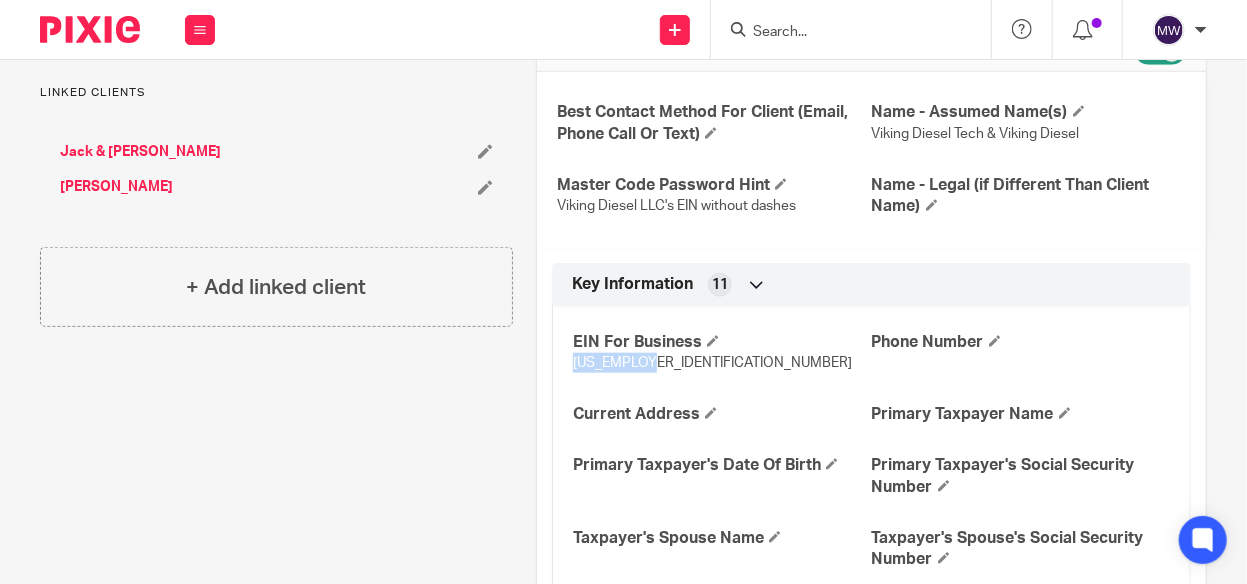 drag, startPoint x: 655, startPoint y: 361, endPoint x: 542, endPoint y: 358, distance: 113.03982 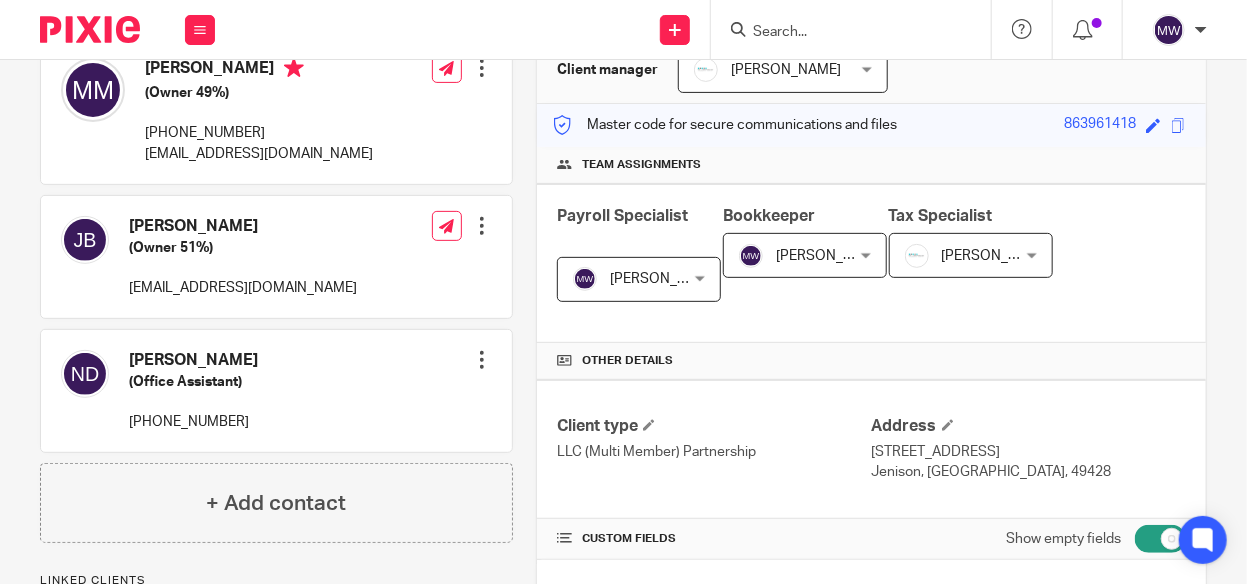 scroll, scrollTop: 100, scrollLeft: 0, axis: vertical 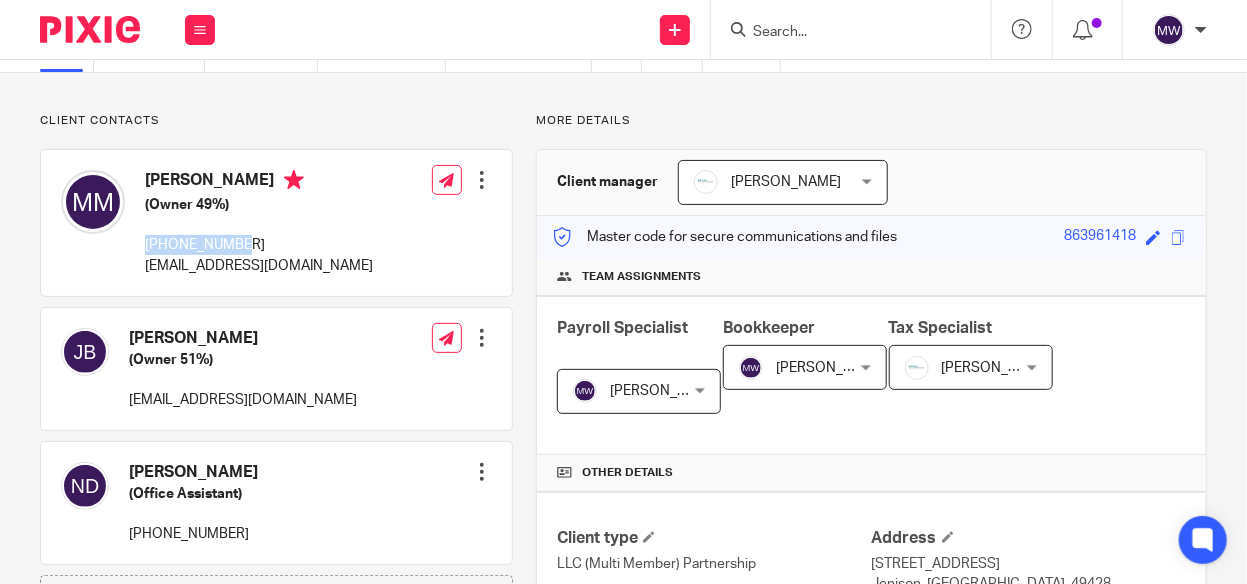 drag, startPoint x: 242, startPoint y: 240, endPoint x: 143, endPoint y: 242, distance: 99.0202 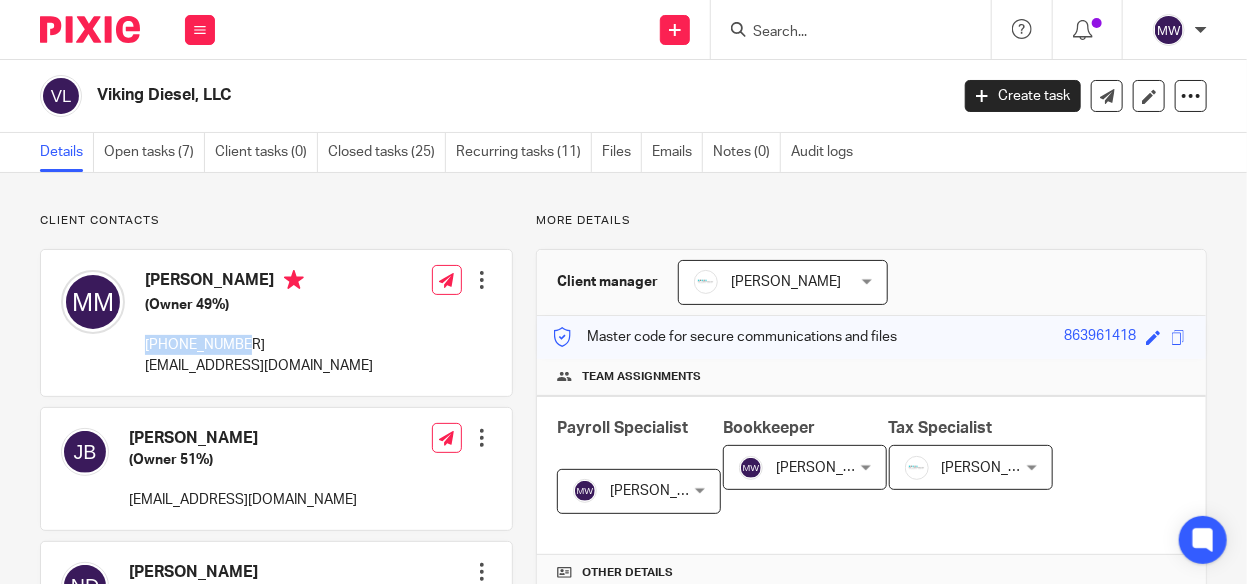 scroll, scrollTop: 300, scrollLeft: 0, axis: vertical 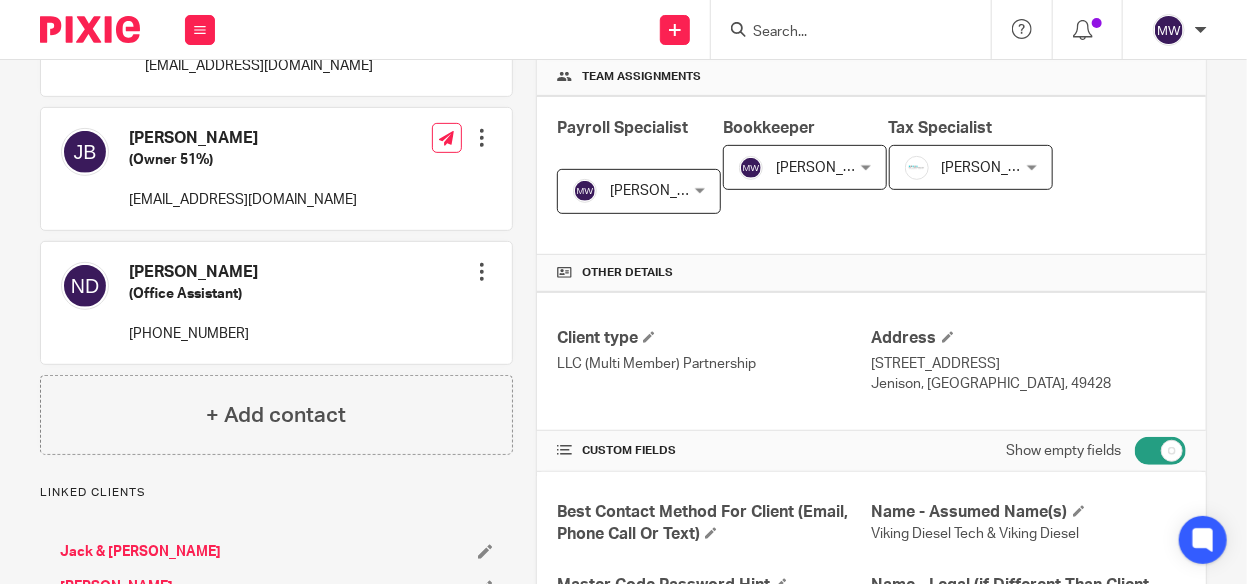 drag, startPoint x: 855, startPoint y: 359, endPoint x: 1007, endPoint y: 365, distance: 152.11838 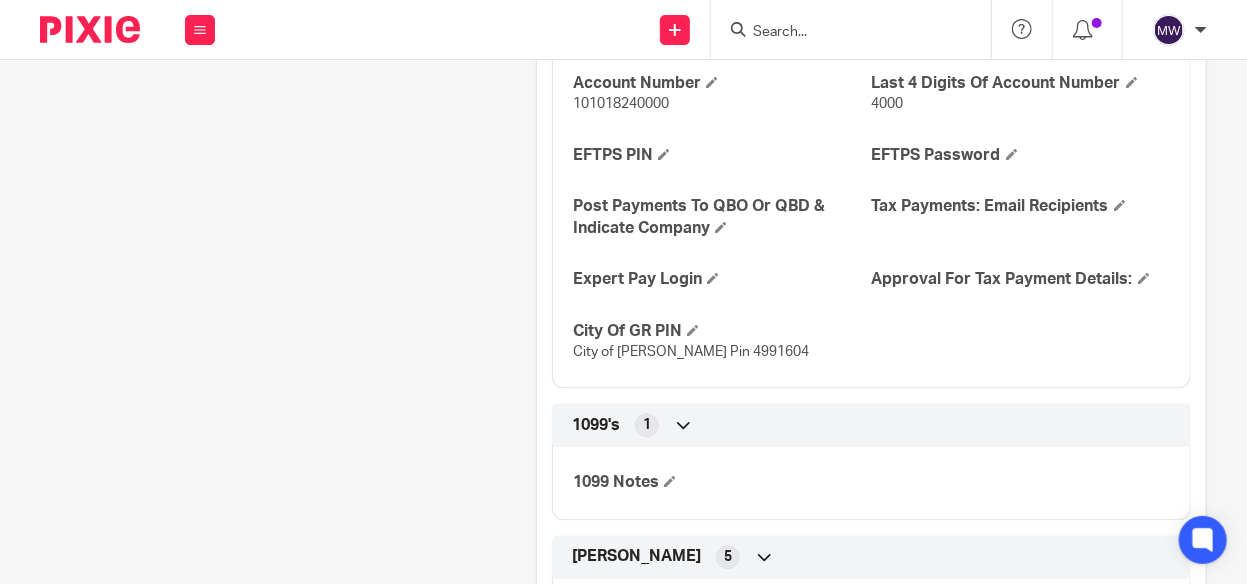 scroll, scrollTop: 5000, scrollLeft: 0, axis: vertical 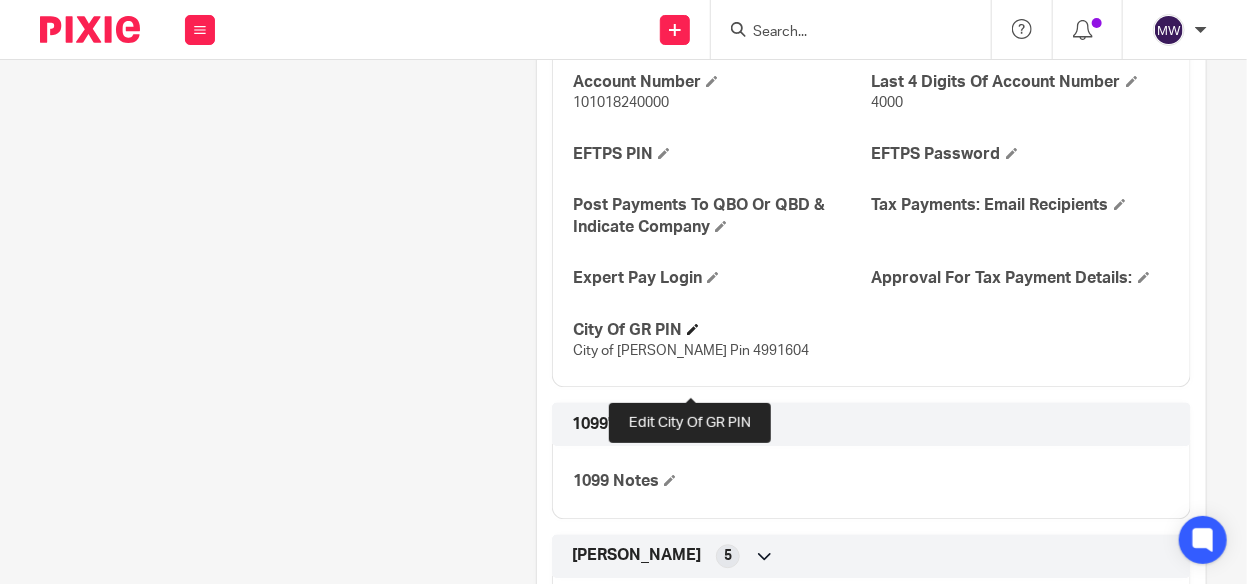click at bounding box center (693, 329) 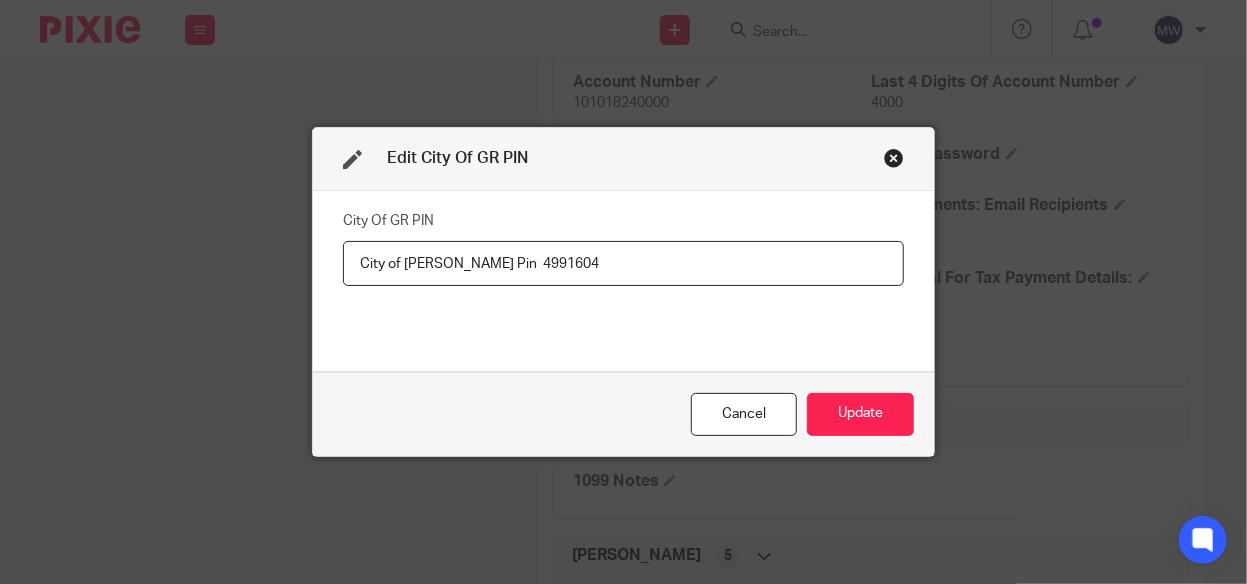 click on "City of Walker Pin  4991604" at bounding box center [624, 263] 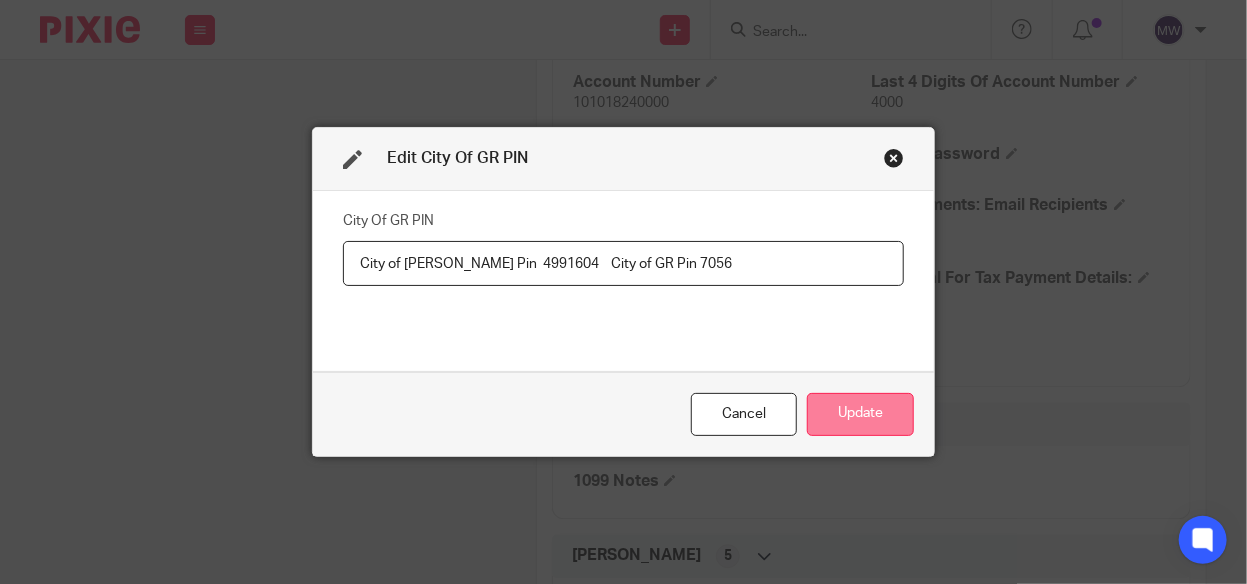 type on "City of Walker Pin  4991604    City of GR Pin 7056" 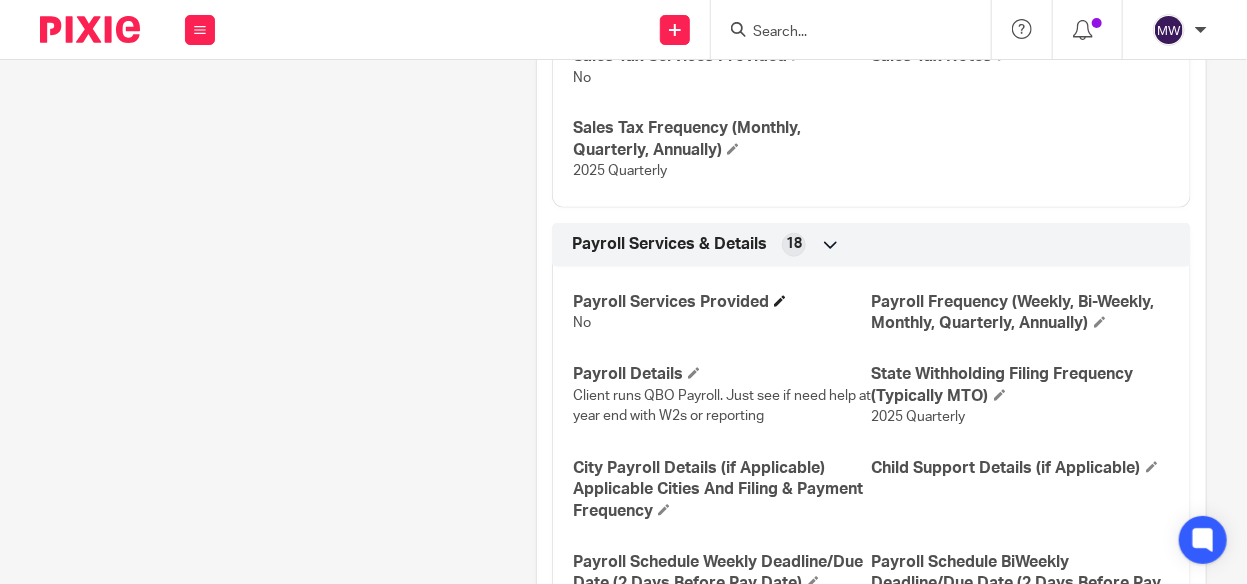 scroll, scrollTop: 3900, scrollLeft: 0, axis: vertical 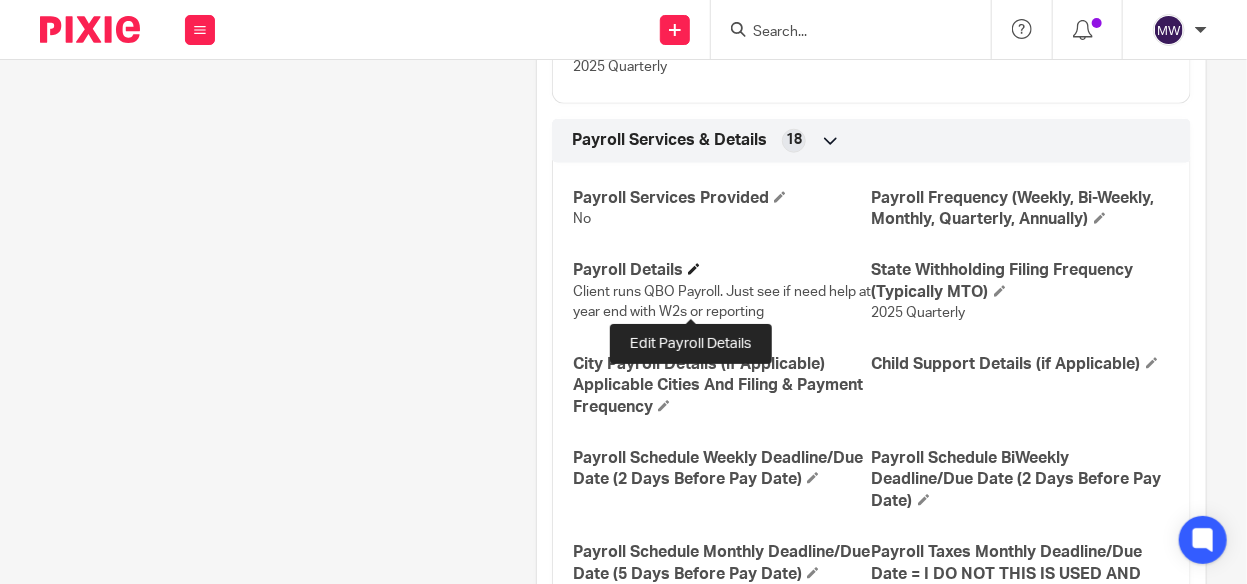 click at bounding box center [694, 269] 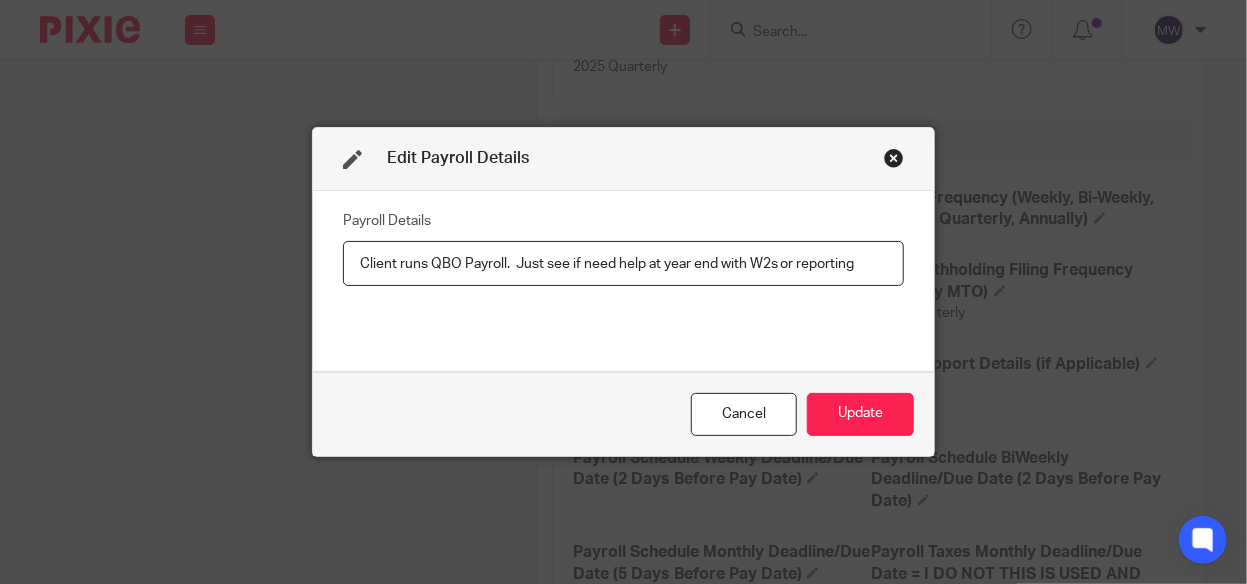 click on "Client runs QBO Payroll.  Just see if need help at year end with W2s or reporting" at bounding box center (624, 263) 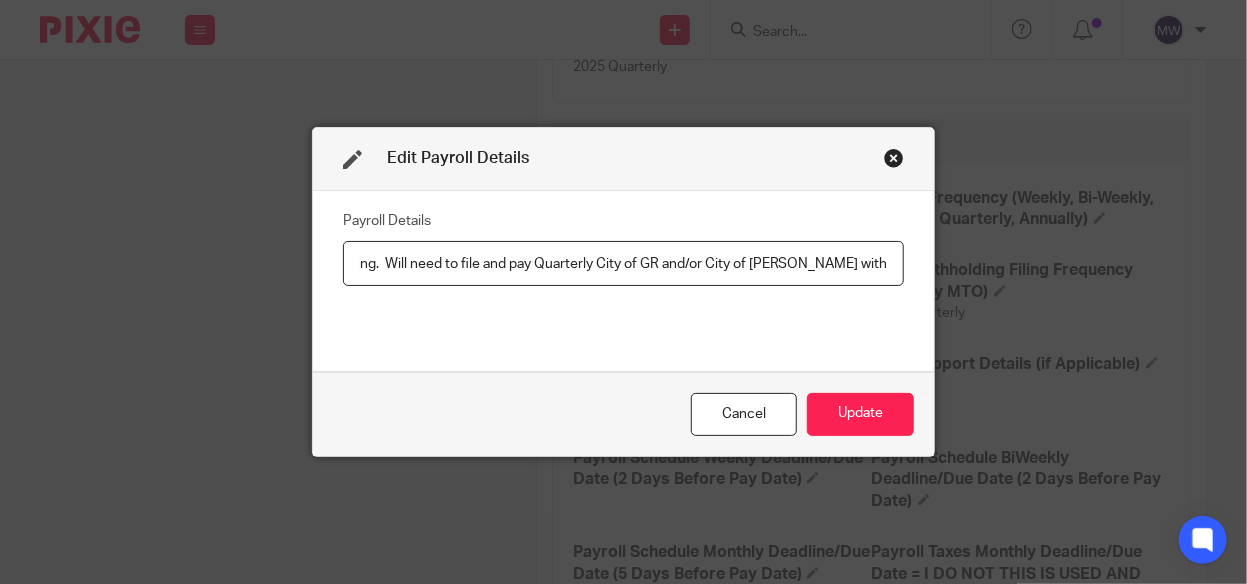 scroll, scrollTop: 0, scrollLeft: 485, axis: horizontal 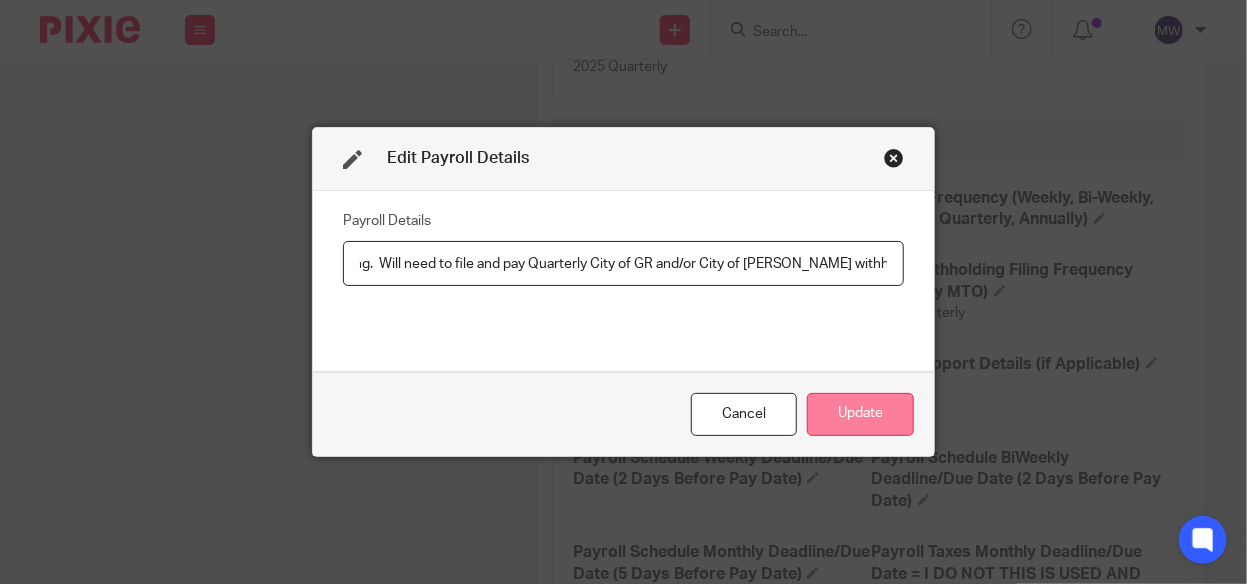 type on "Client runs QBO Payroll.  Just see if need help at year end with W2s or reporting.  Will need to file and pay Quarterly City of GR and/or City of Walker withholding tax" 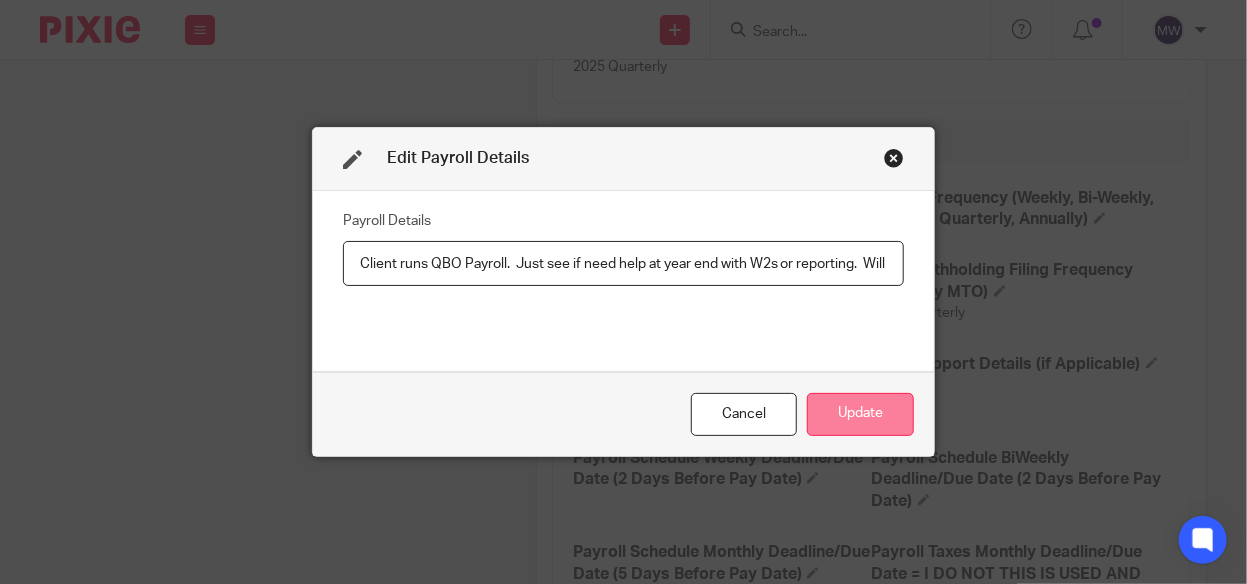 click on "Update" at bounding box center (860, 414) 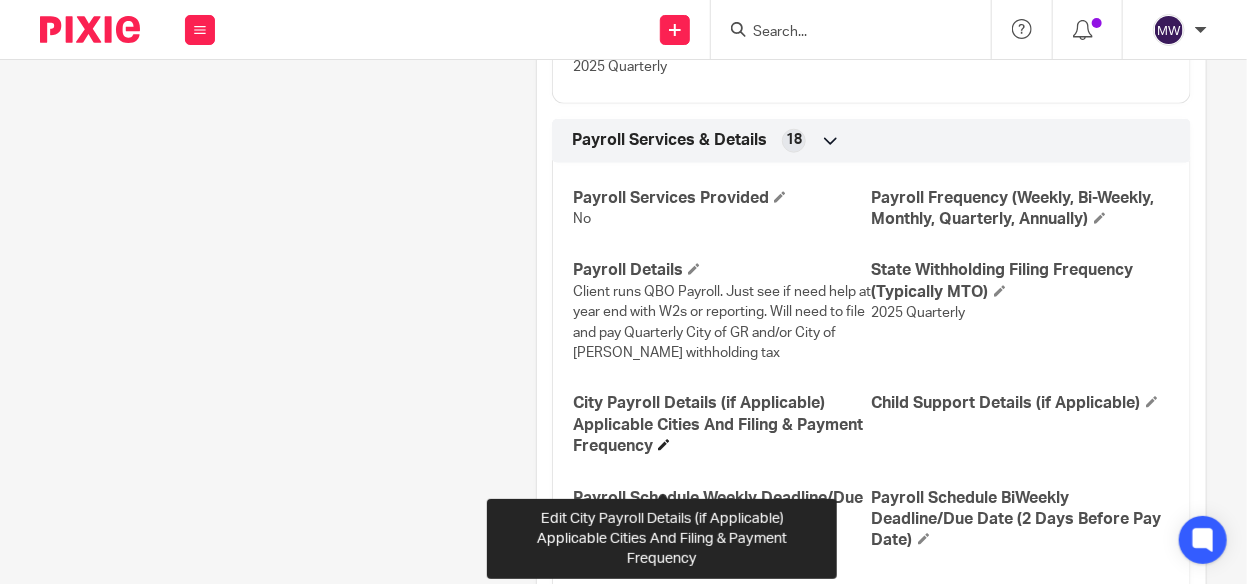 click at bounding box center [664, 445] 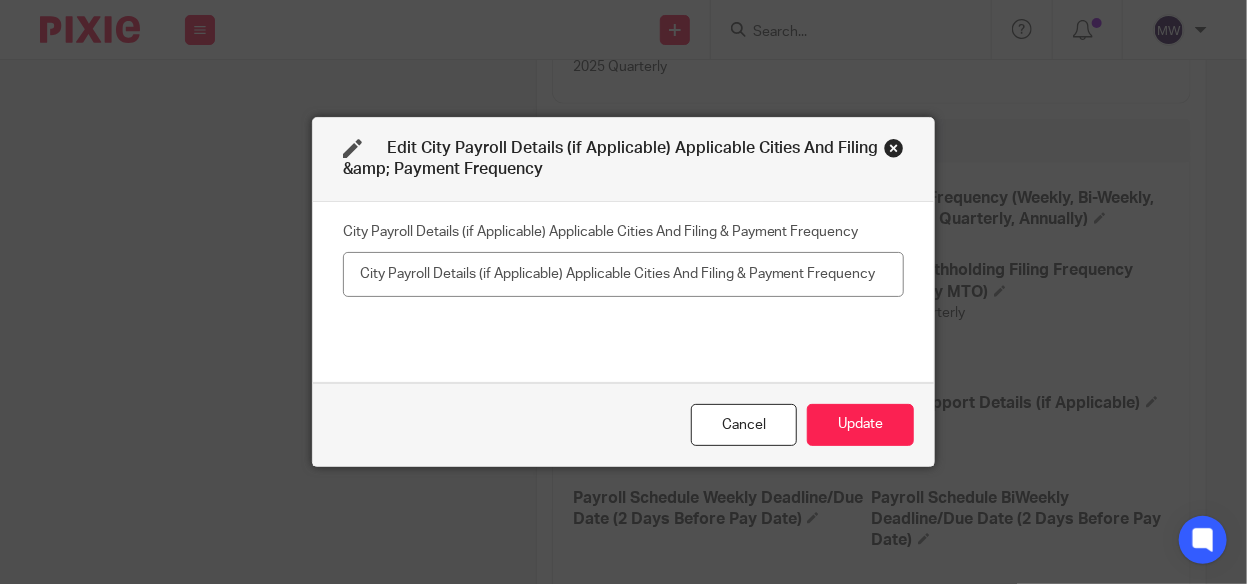 type on "C" 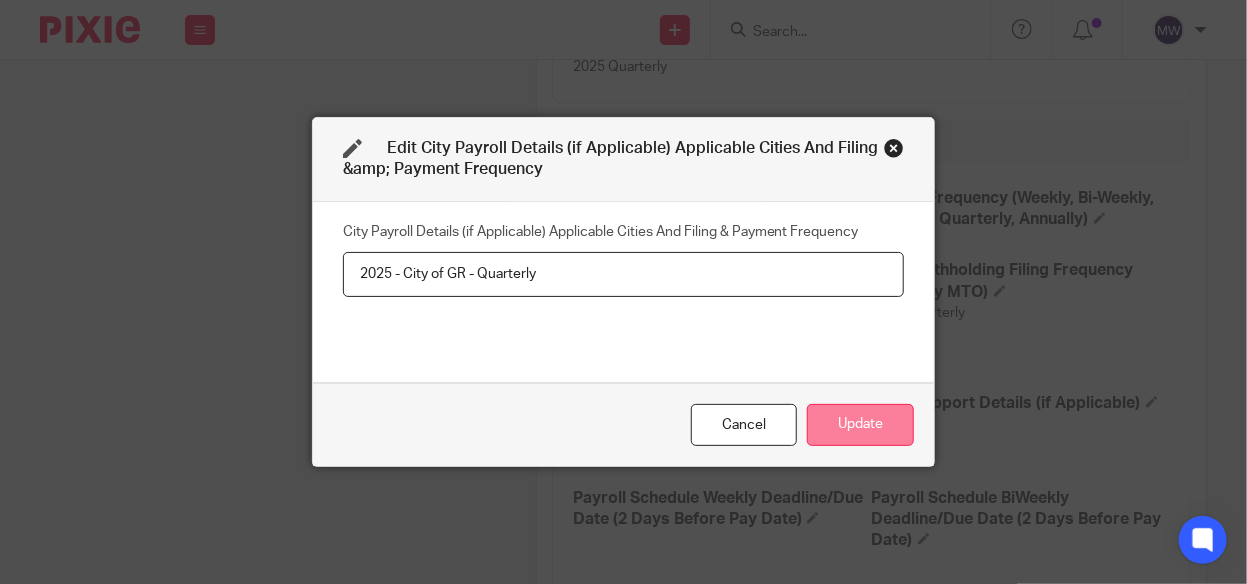 type on "2025 - City of GR - Quarterly" 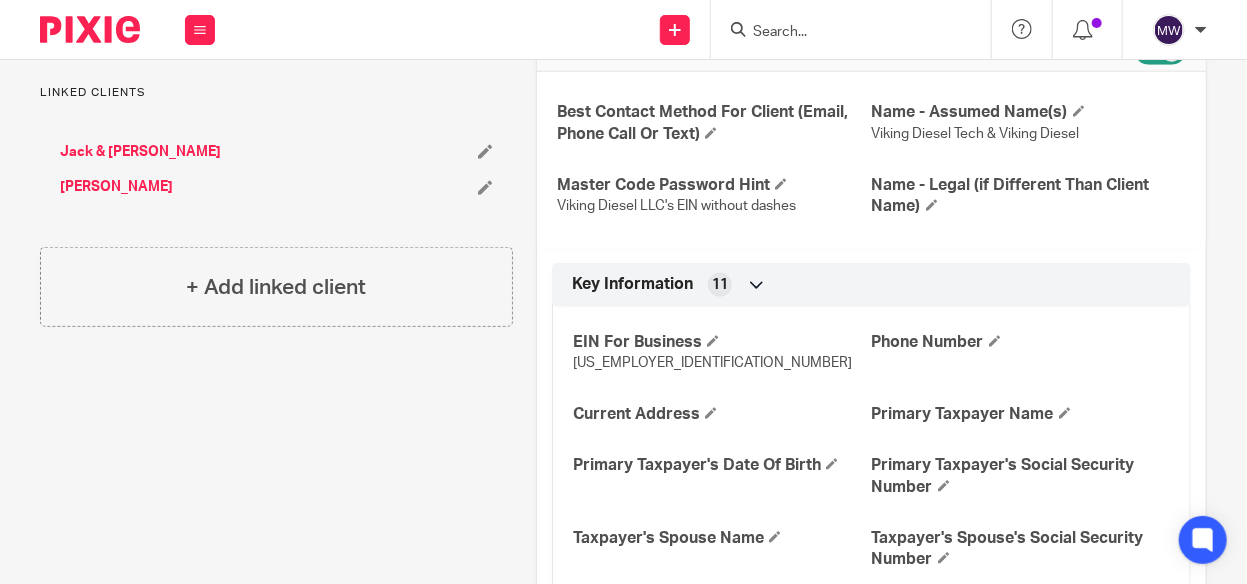scroll, scrollTop: 0, scrollLeft: 0, axis: both 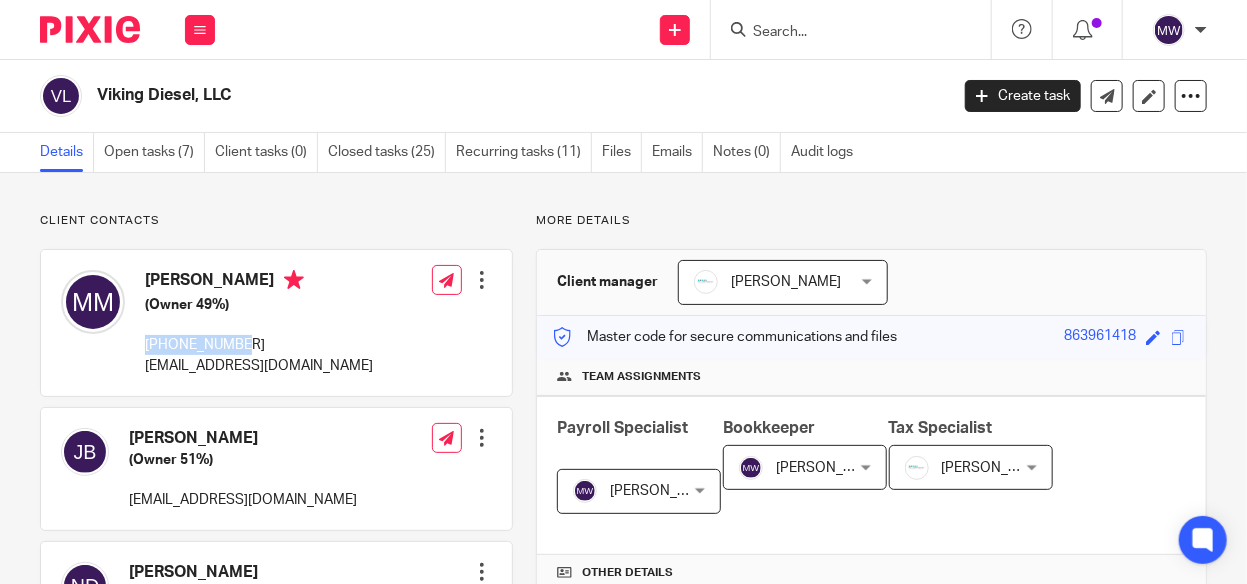 drag, startPoint x: 242, startPoint y: 346, endPoint x: 144, endPoint y: 340, distance: 98.1835 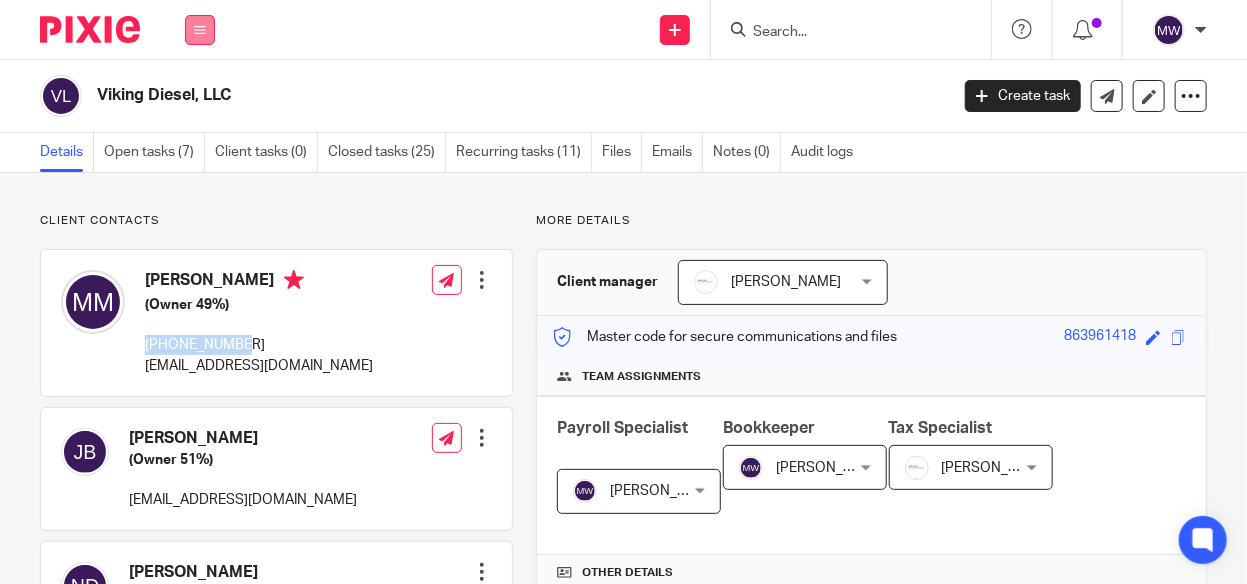 click at bounding box center (200, 30) 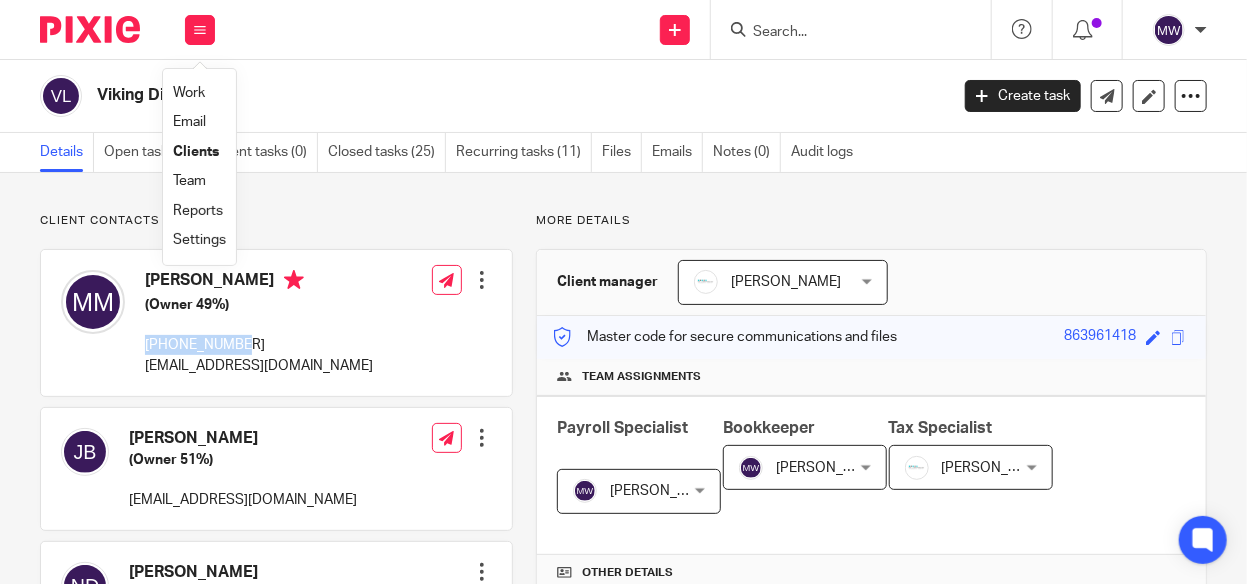 click on "Email" at bounding box center [189, 122] 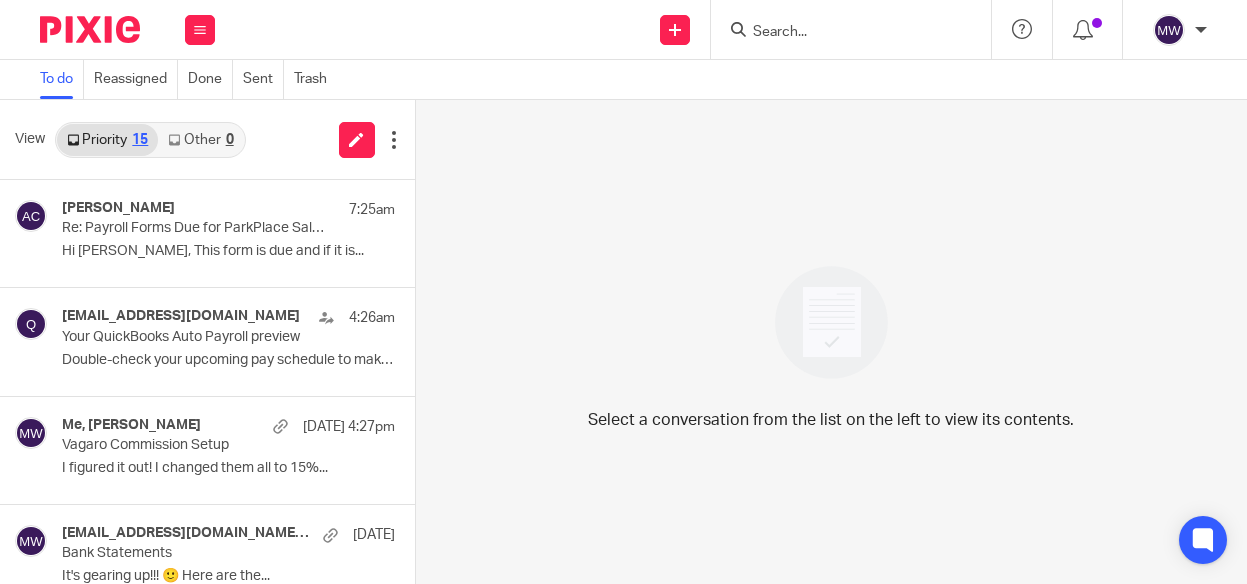 scroll, scrollTop: 0, scrollLeft: 0, axis: both 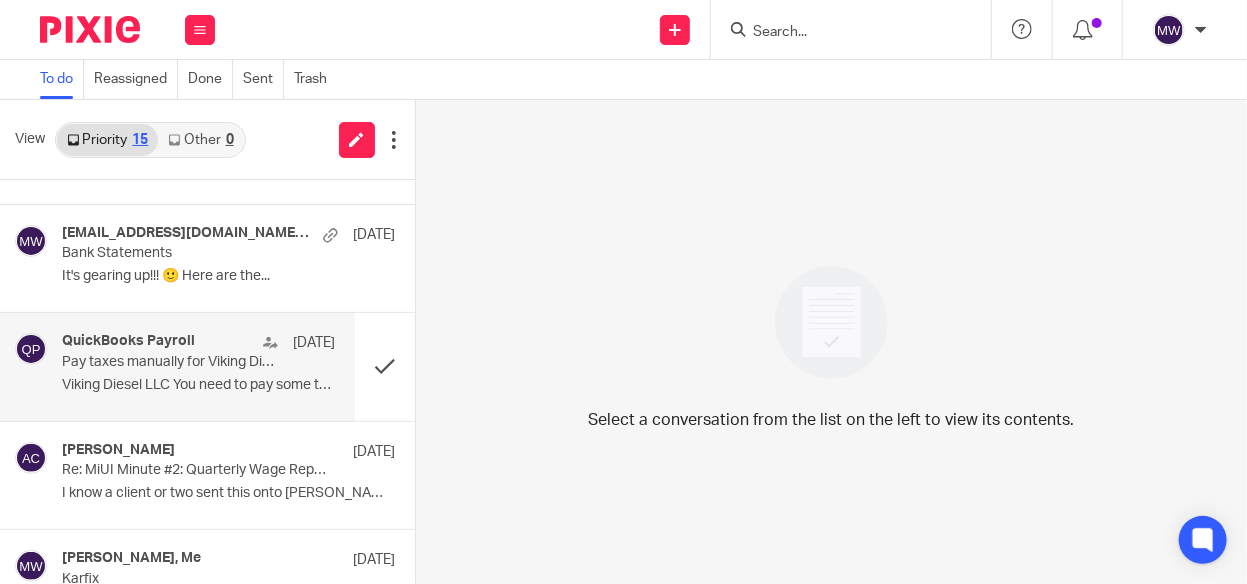 click on "Pay taxes manually for Viking Diesel LLC" at bounding box center [171, 362] 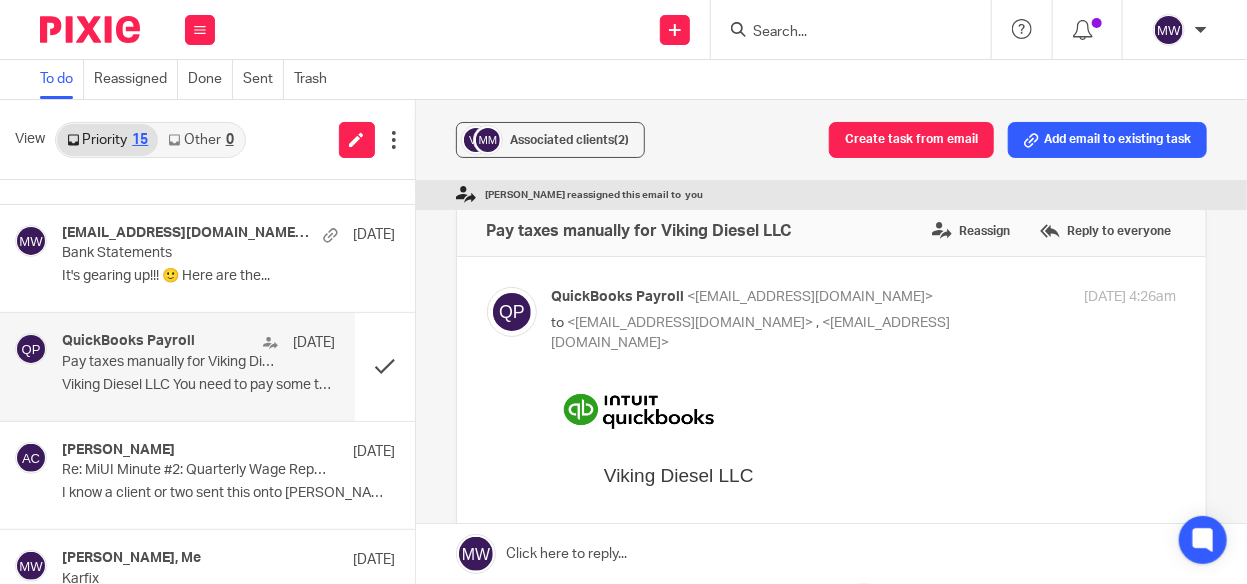 scroll, scrollTop: 0, scrollLeft: 0, axis: both 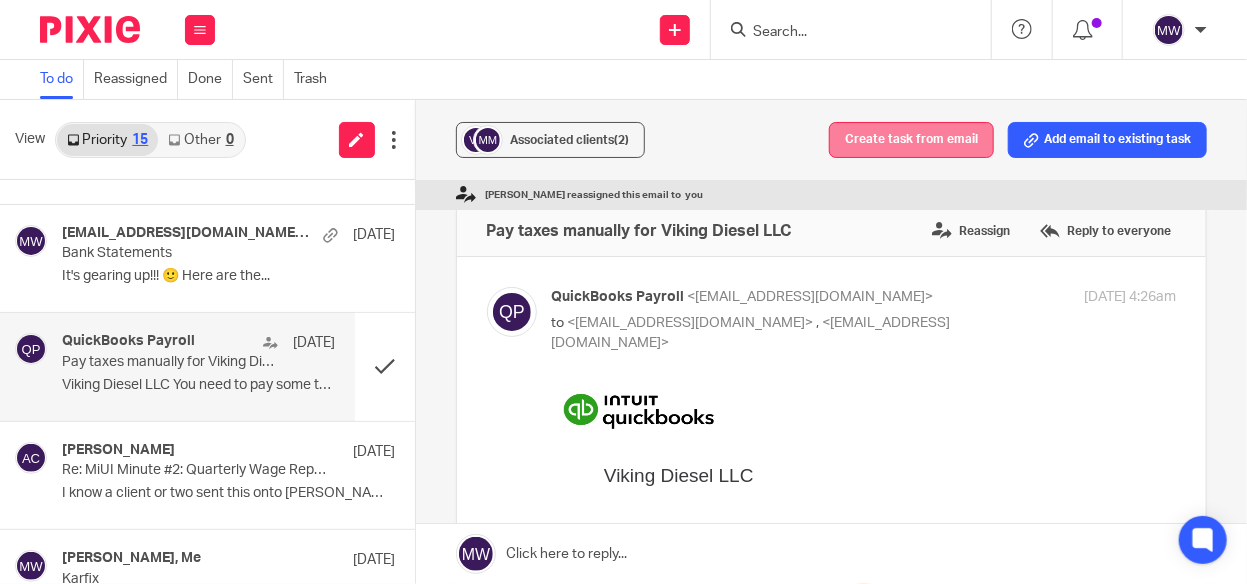 click on "Create task from email" at bounding box center (911, 140) 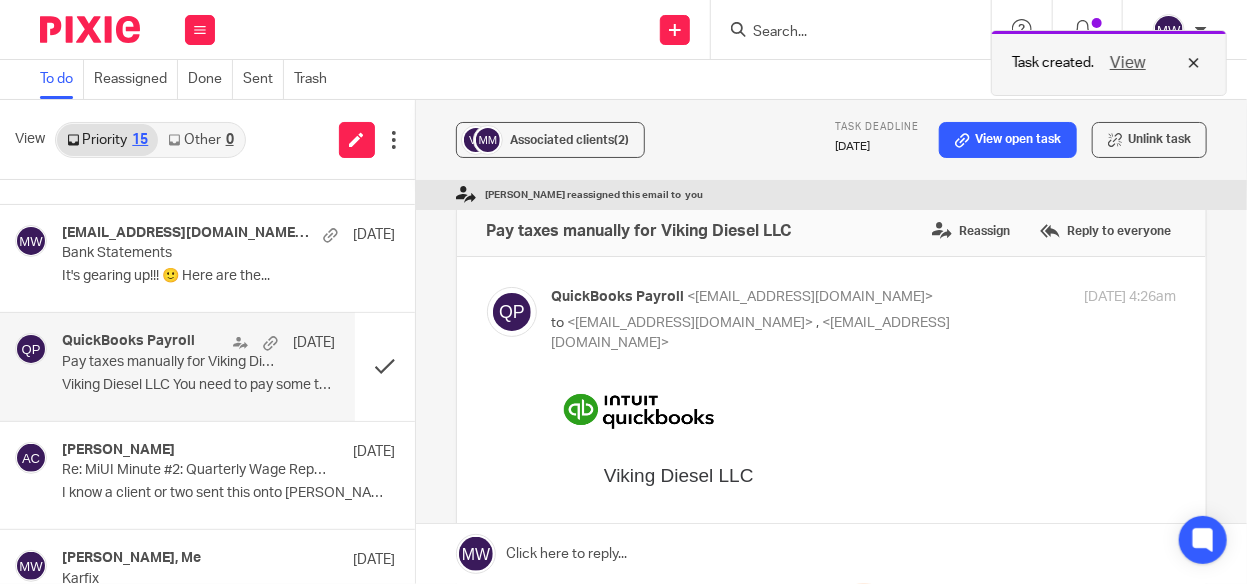 click on "View" at bounding box center (1128, 63) 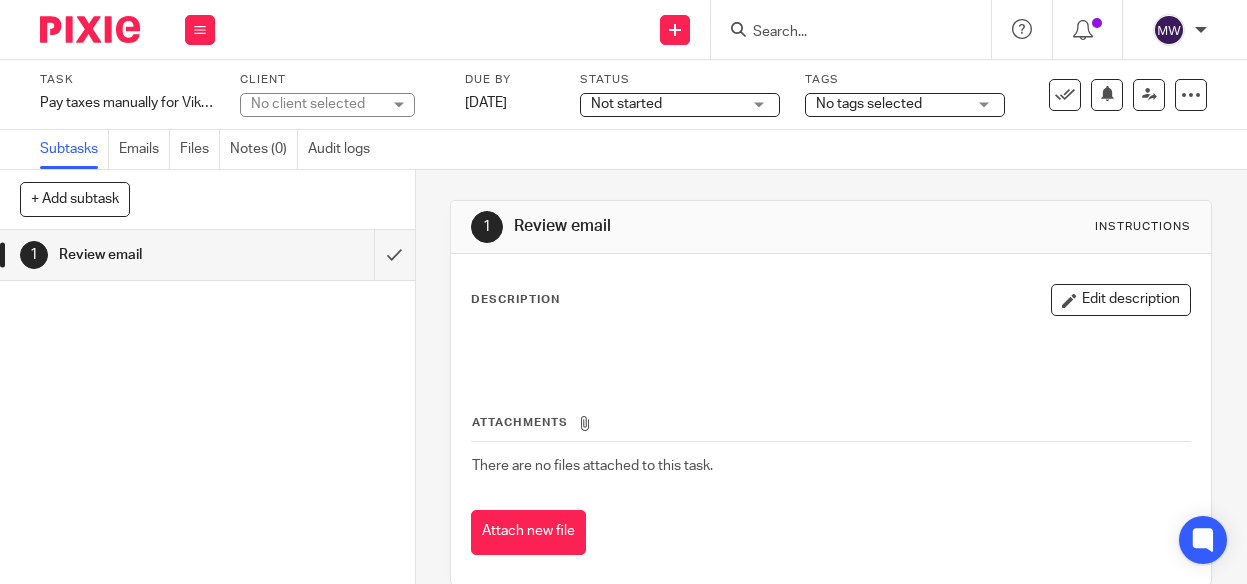 scroll, scrollTop: 0, scrollLeft: 0, axis: both 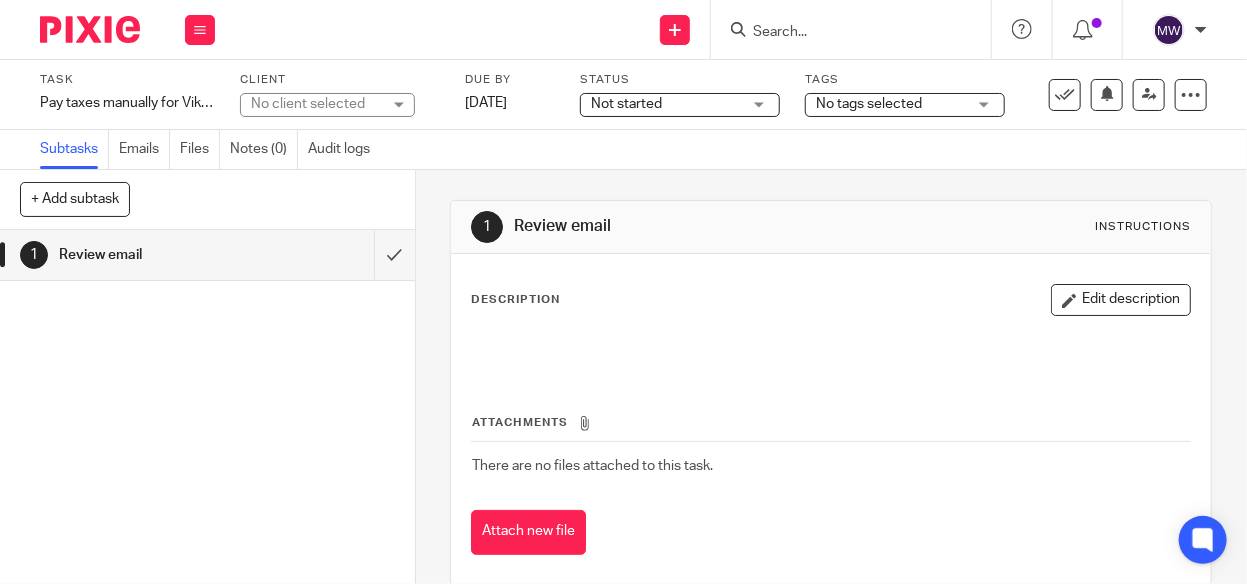 click at bounding box center (831, 347) 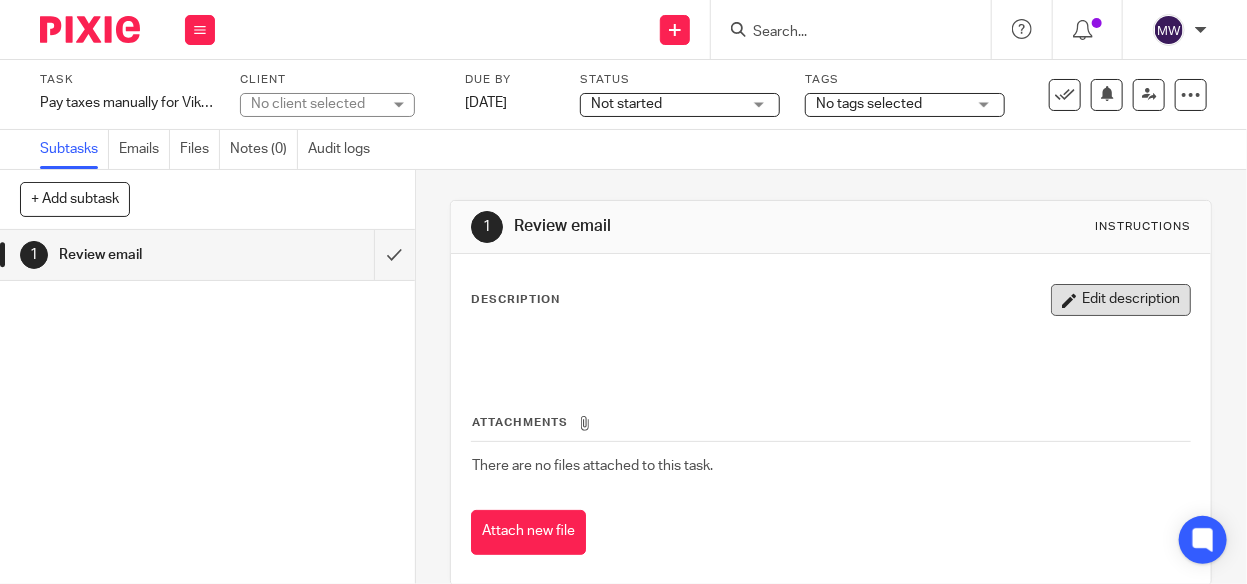 click on "Edit description" at bounding box center [1121, 300] 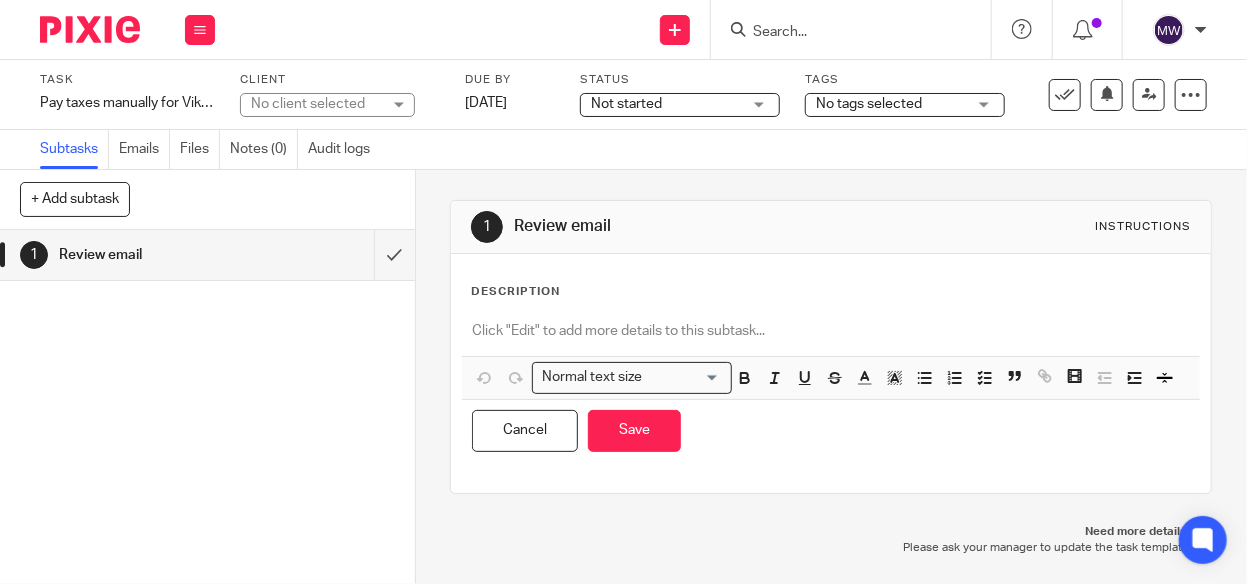click on "Description" at bounding box center [831, 292] 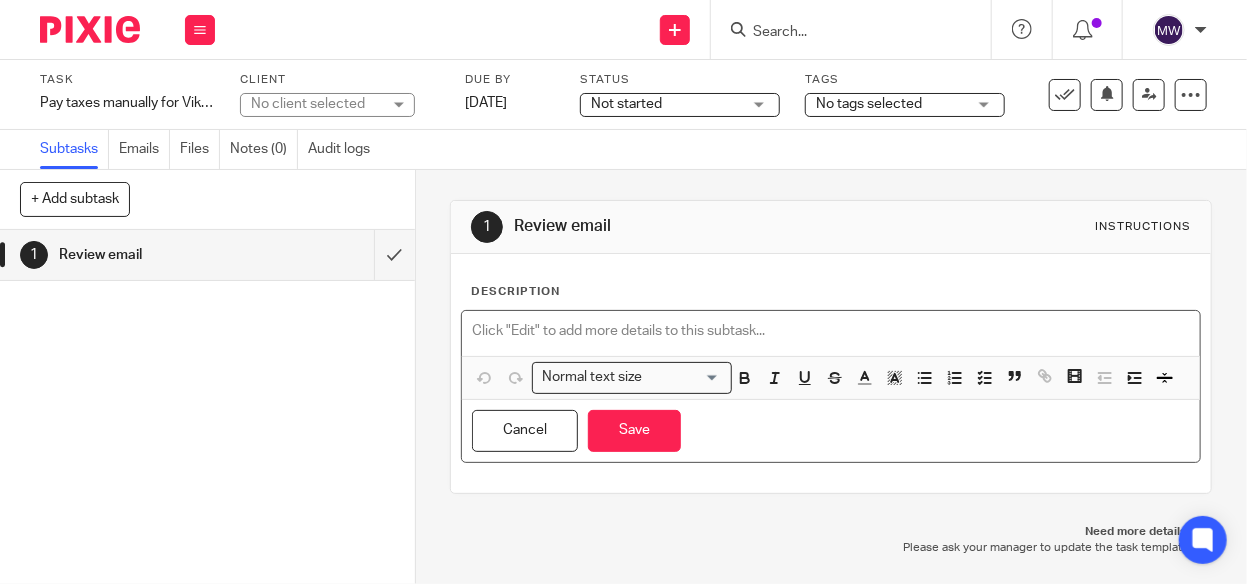 type 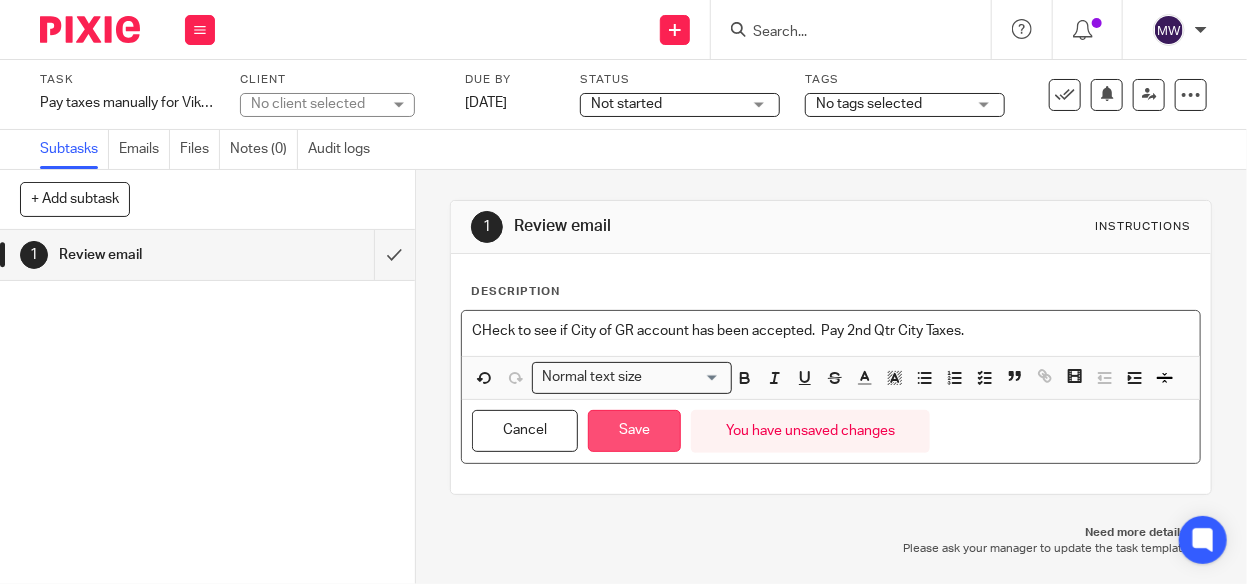 click on "Save" at bounding box center [634, 431] 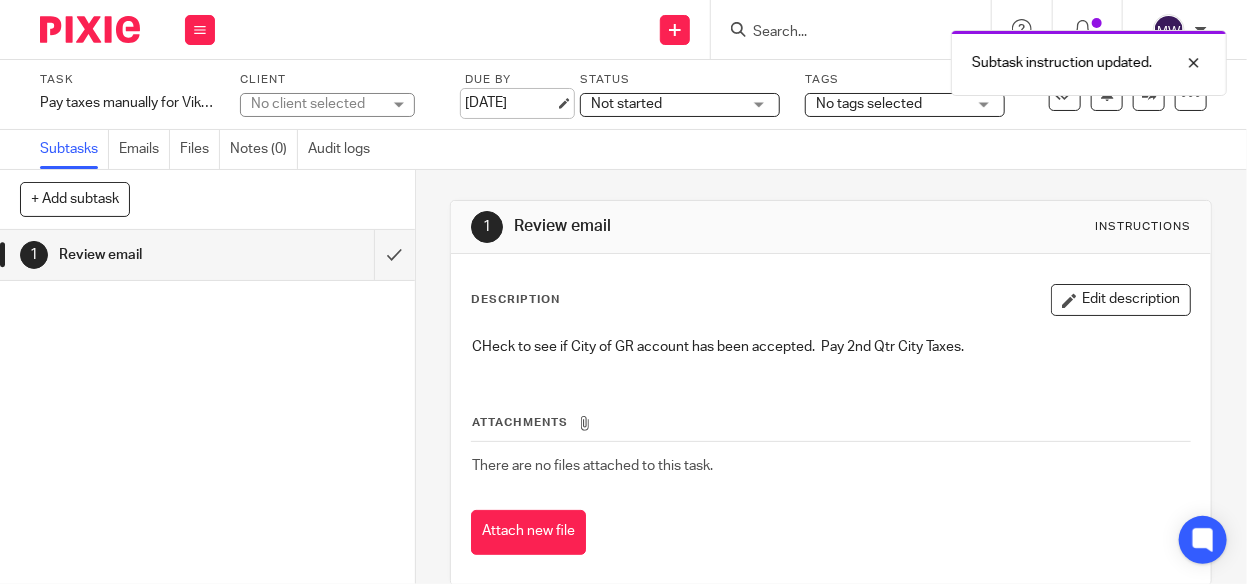 click on "[DATE]" at bounding box center [510, 103] 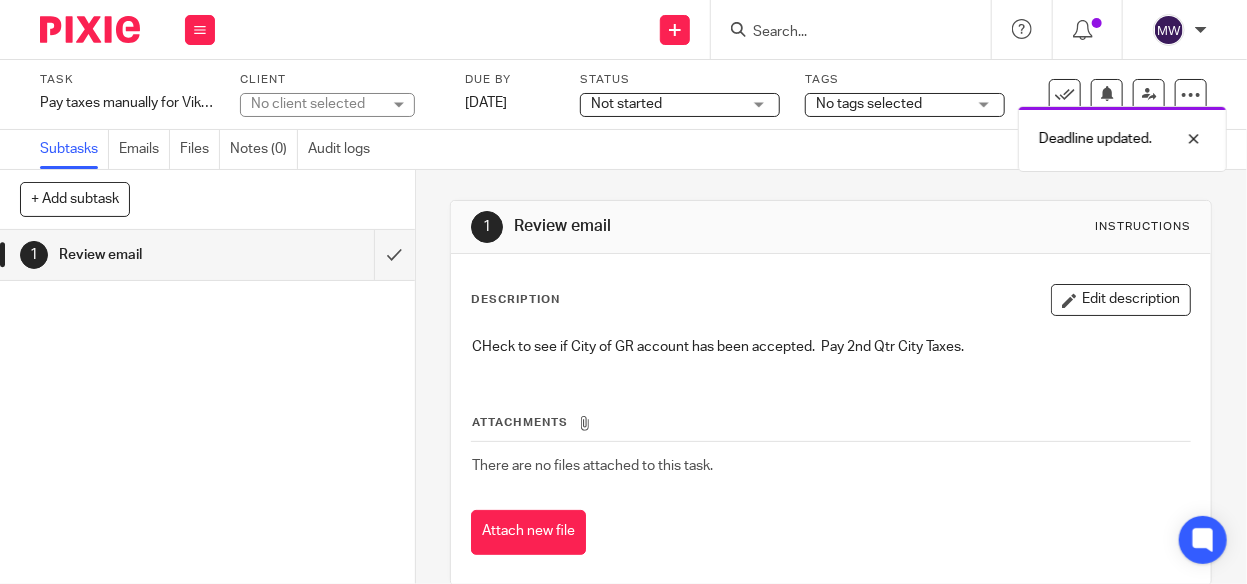 click on "Subtask instruction updated. Deadline updated." at bounding box center (926, 96) 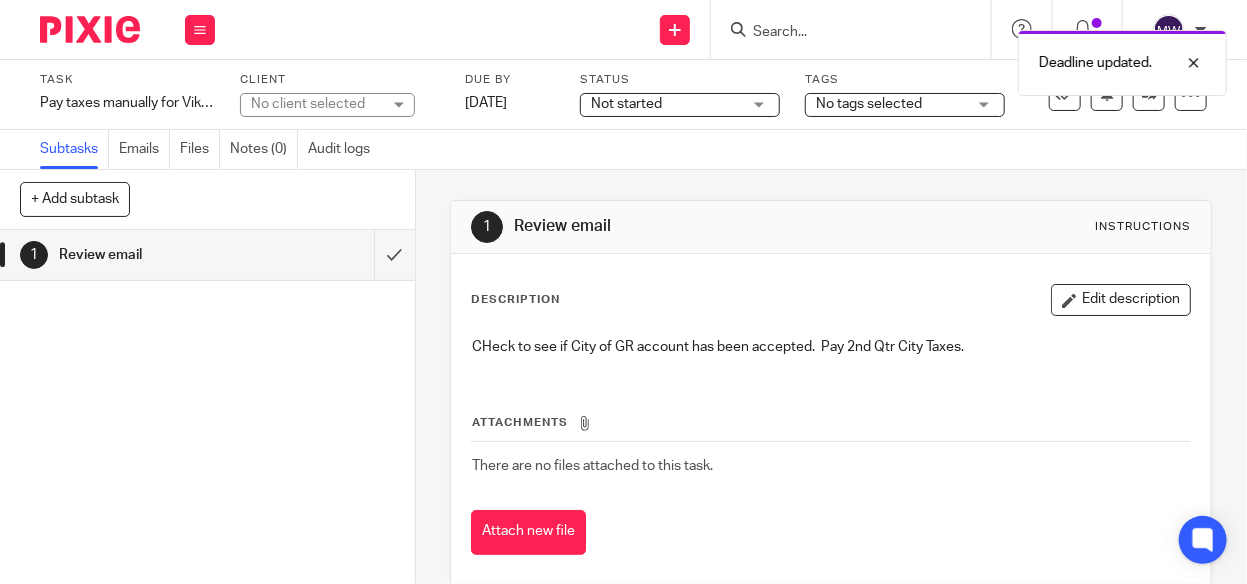 click on "Not started" at bounding box center [666, 104] 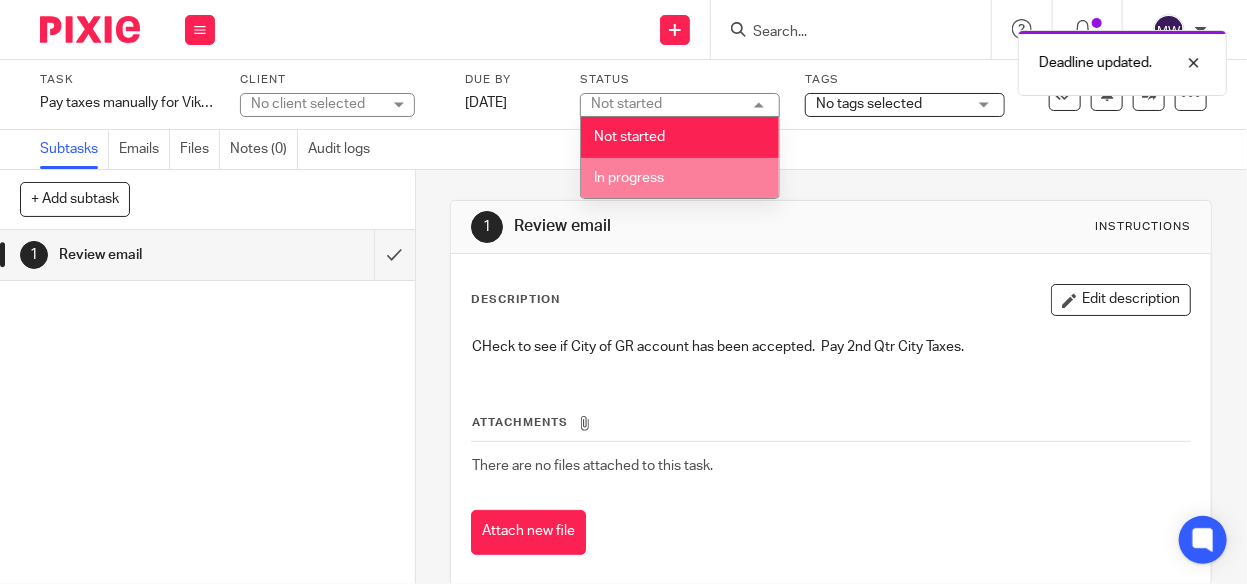 click on "In progress" at bounding box center (680, 178) 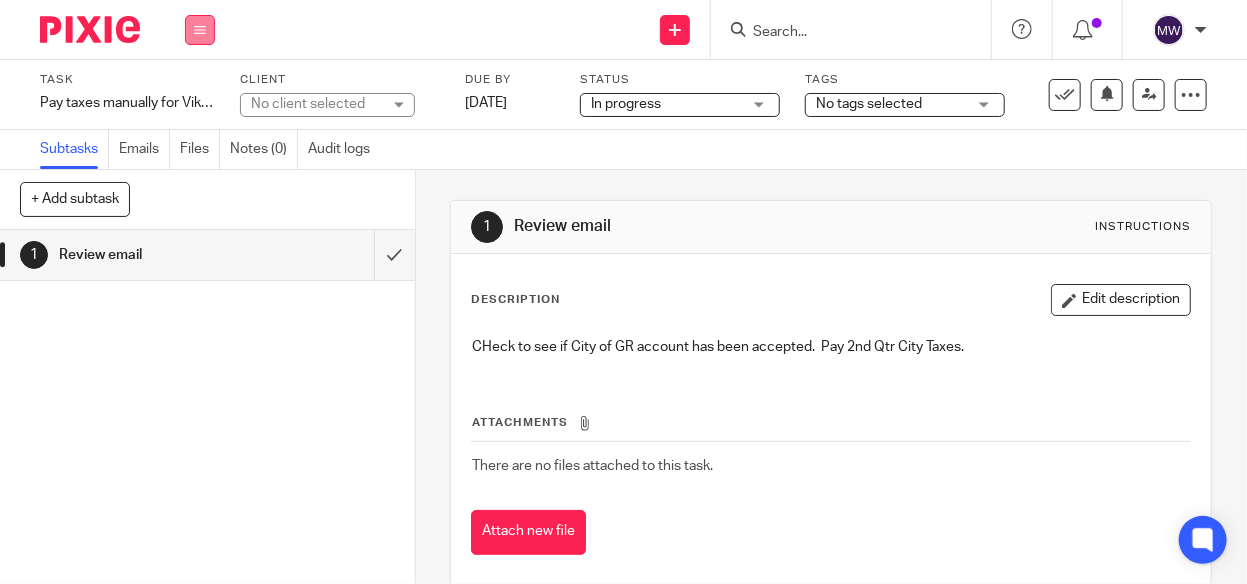 click at bounding box center [200, 30] 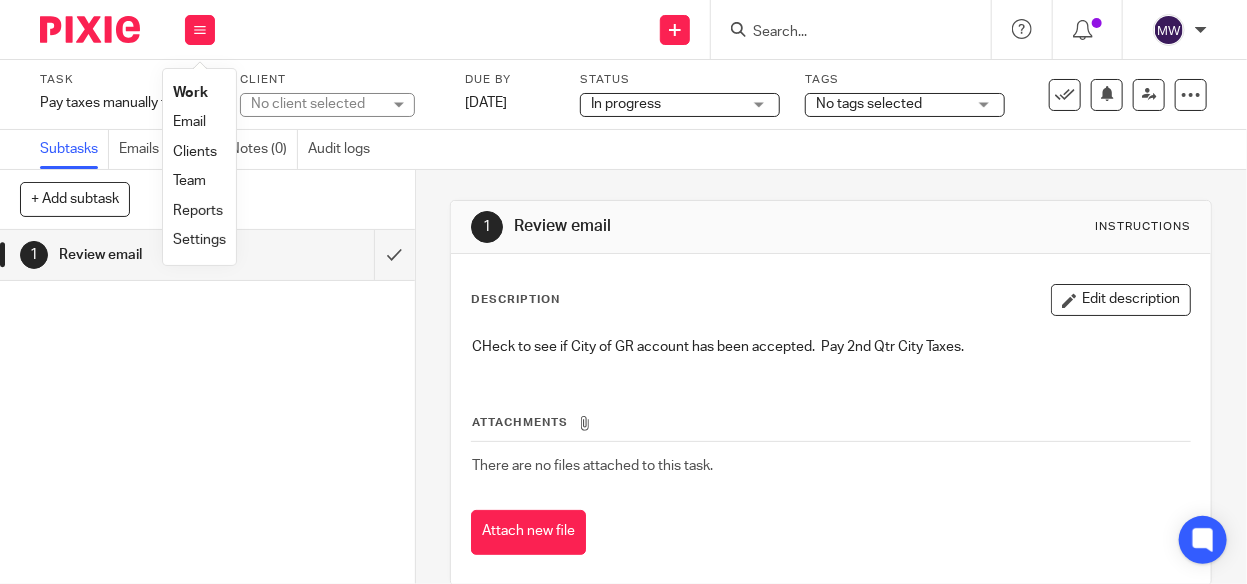 click on "Email" at bounding box center [189, 122] 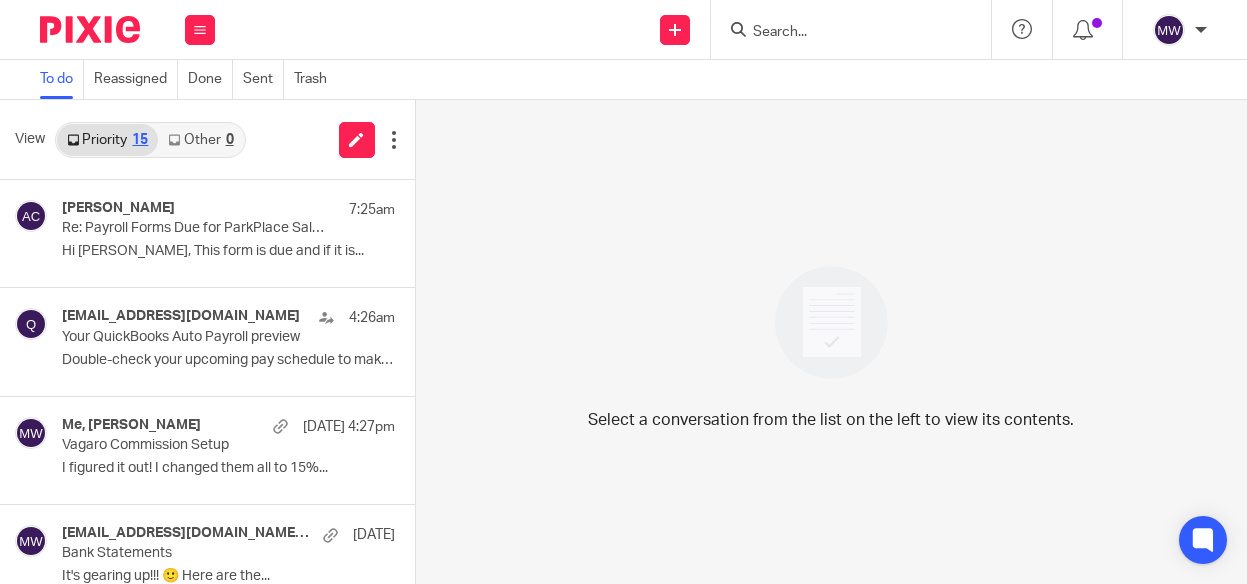 scroll, scrollTop: 0, scrollLeft: 0, axis: both 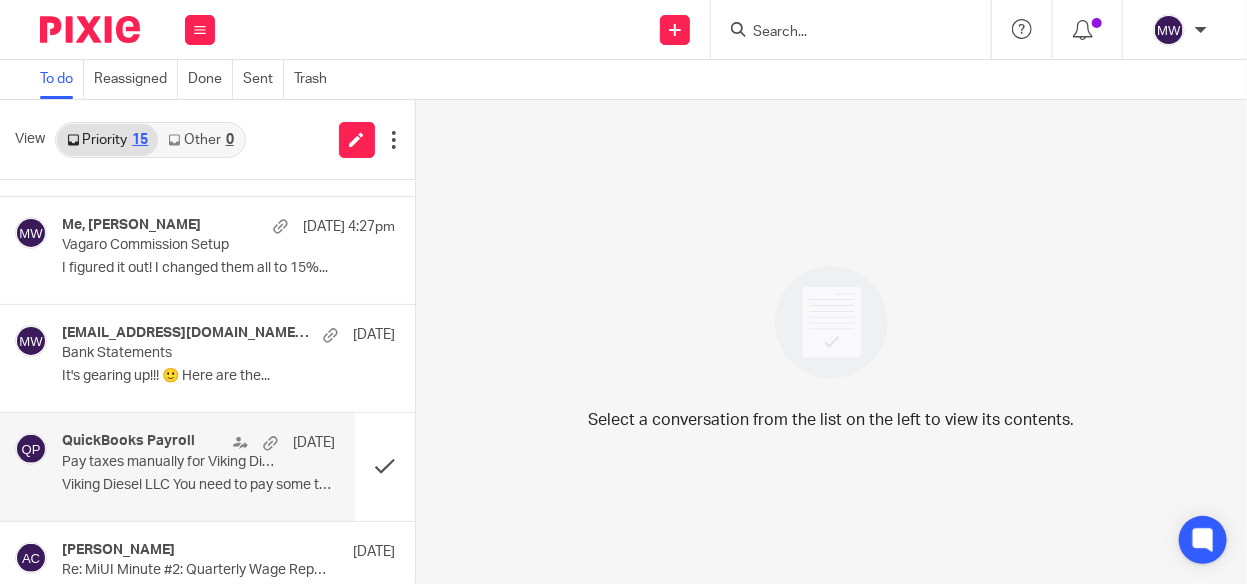 click on "Pay taxes manually for Viking Diesel LLC" at bounding box center [171, 462] 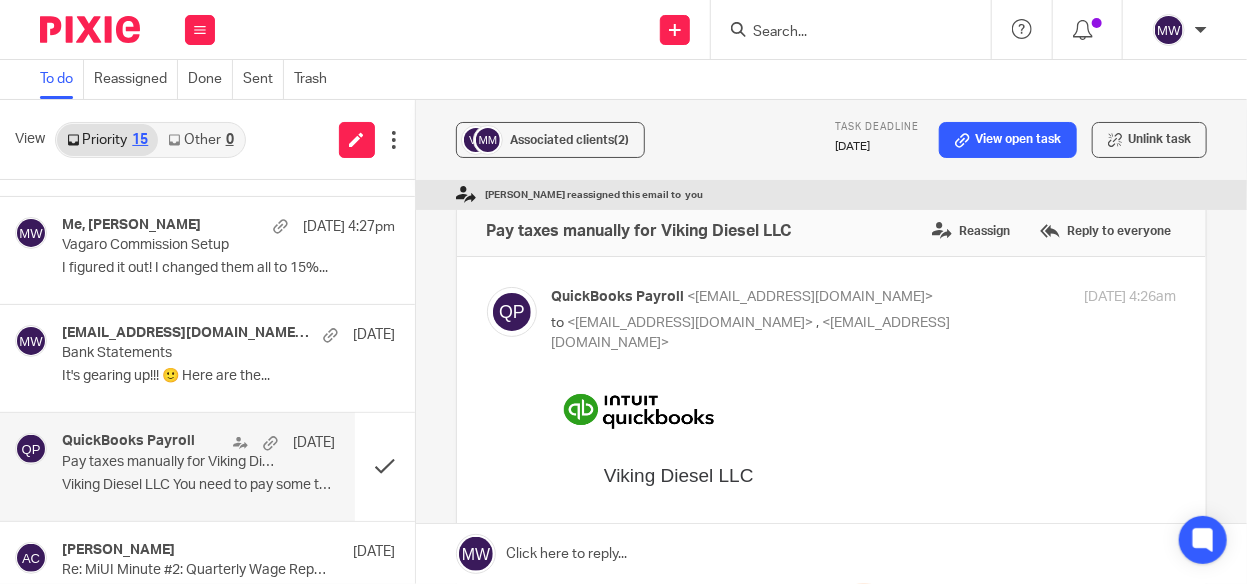 scroll, scrollTop: 0, scrollLeft: 0, axis: both 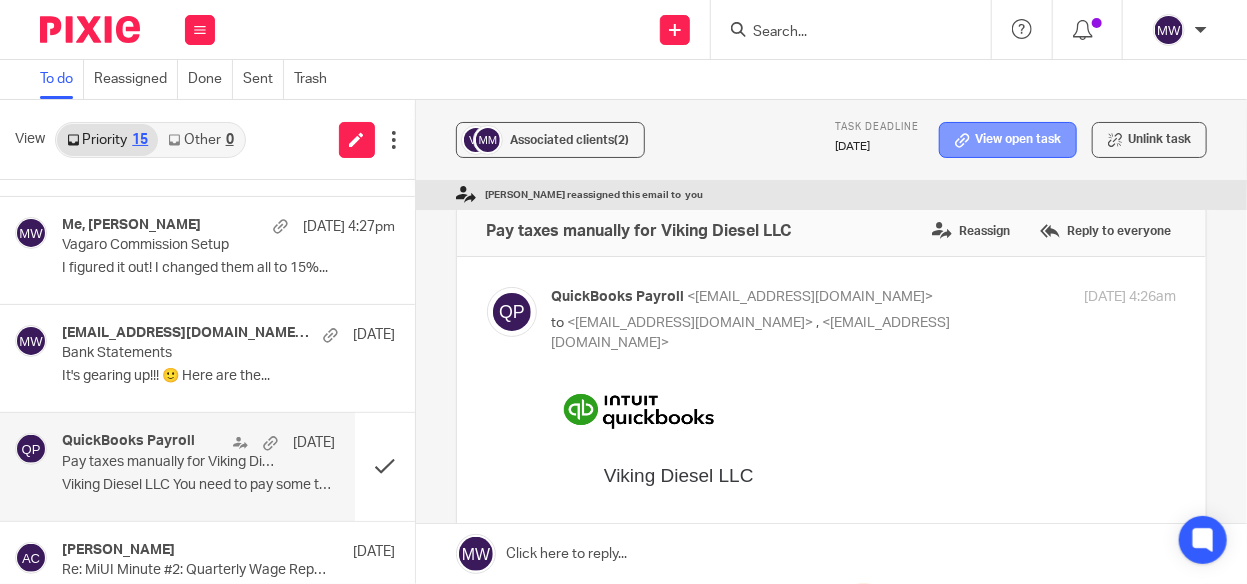 click on "View open task" at bounding box center [1008, 140] 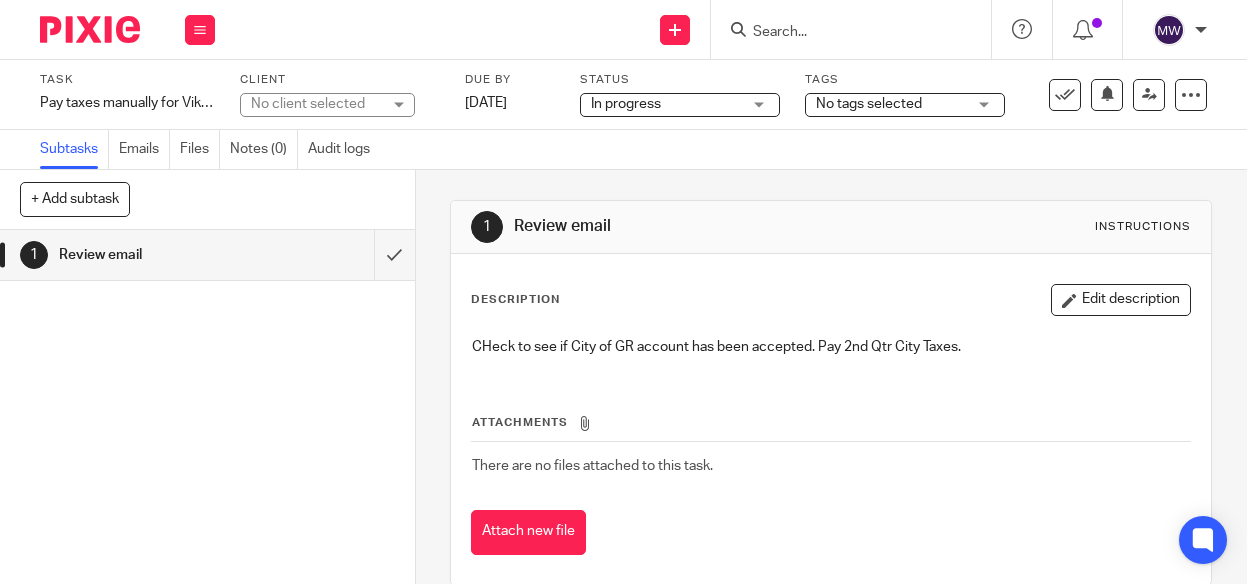 scroll, scrollTop: 0, scrollLeft: 0, axis: both 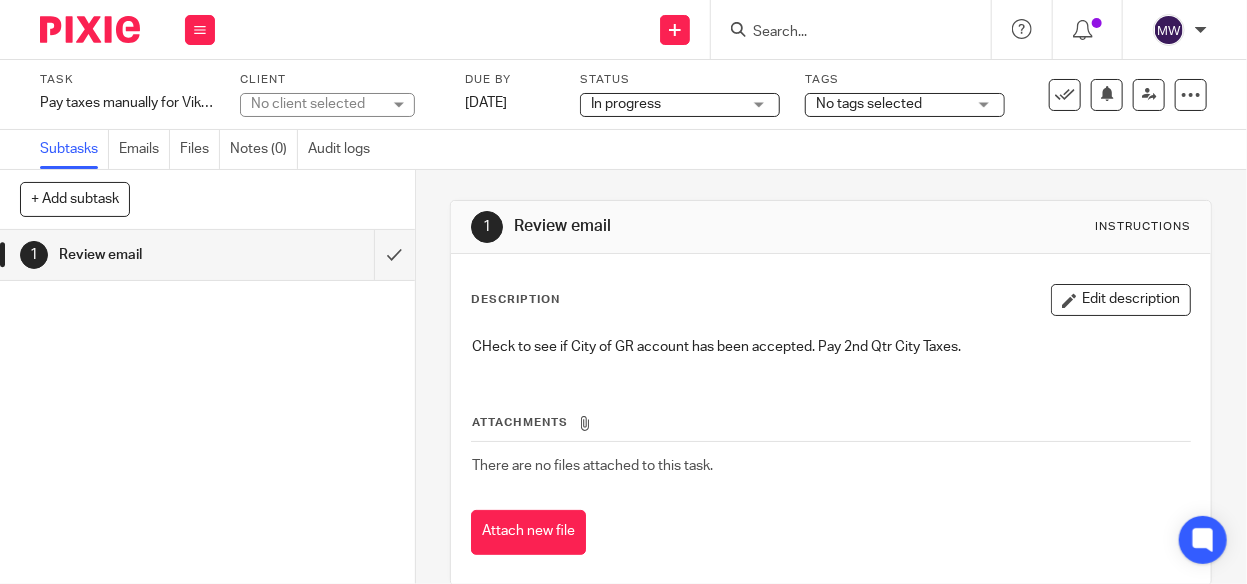 click on "No client selected" at bounding box center (327, 105) 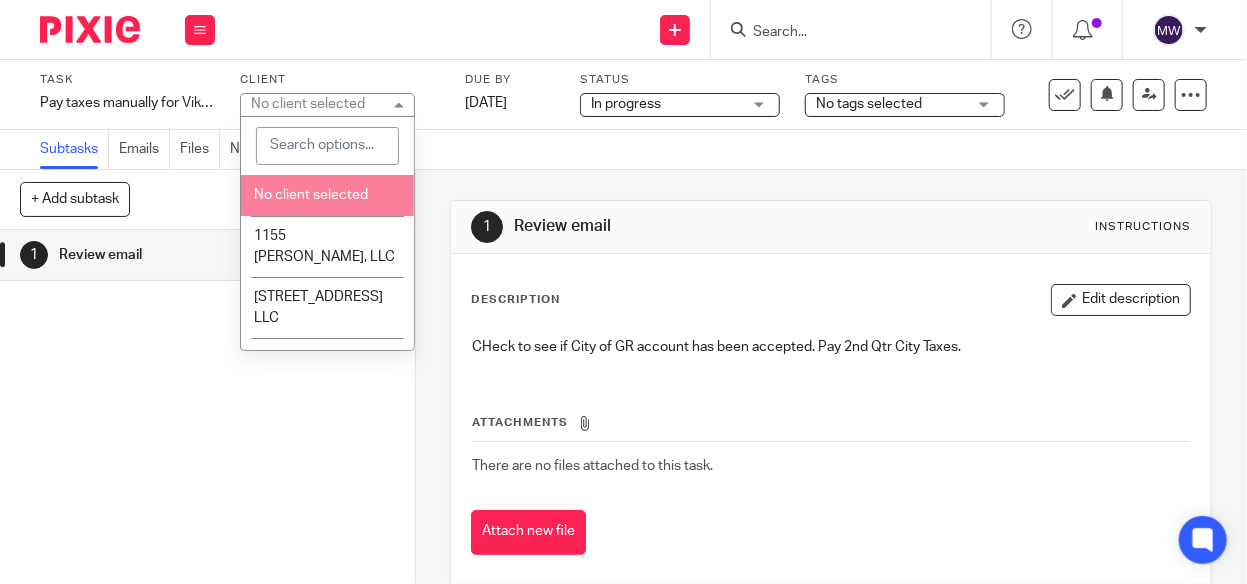 click at bounding box center (327, 146) 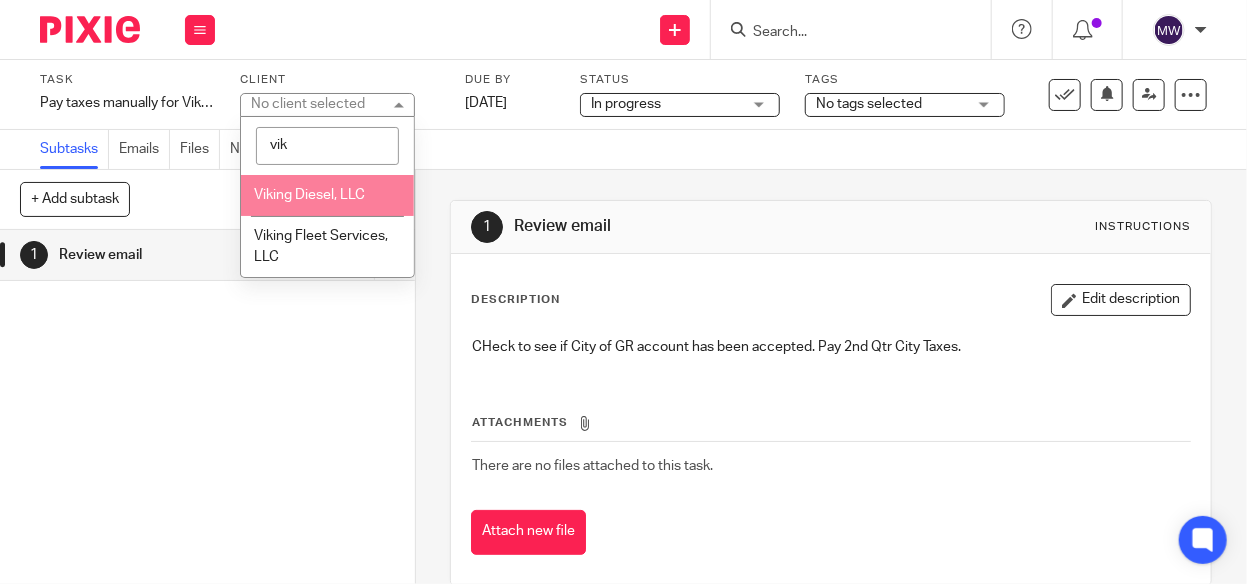 type on "vik" 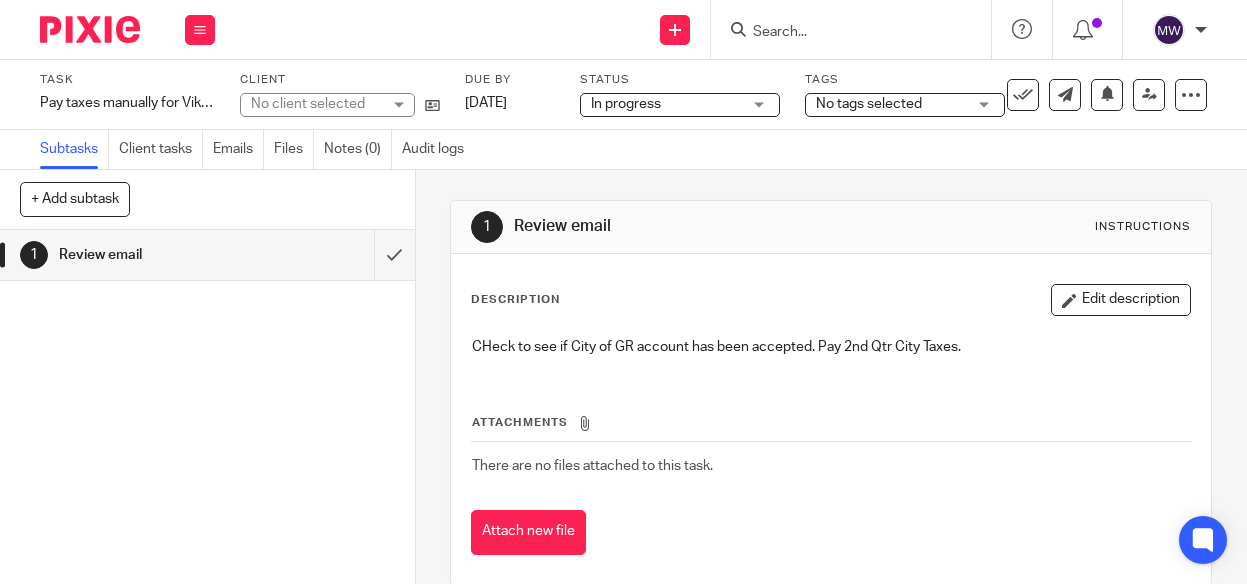 scroll, scrollTop: 0, scrollLeft: 0, axis: both 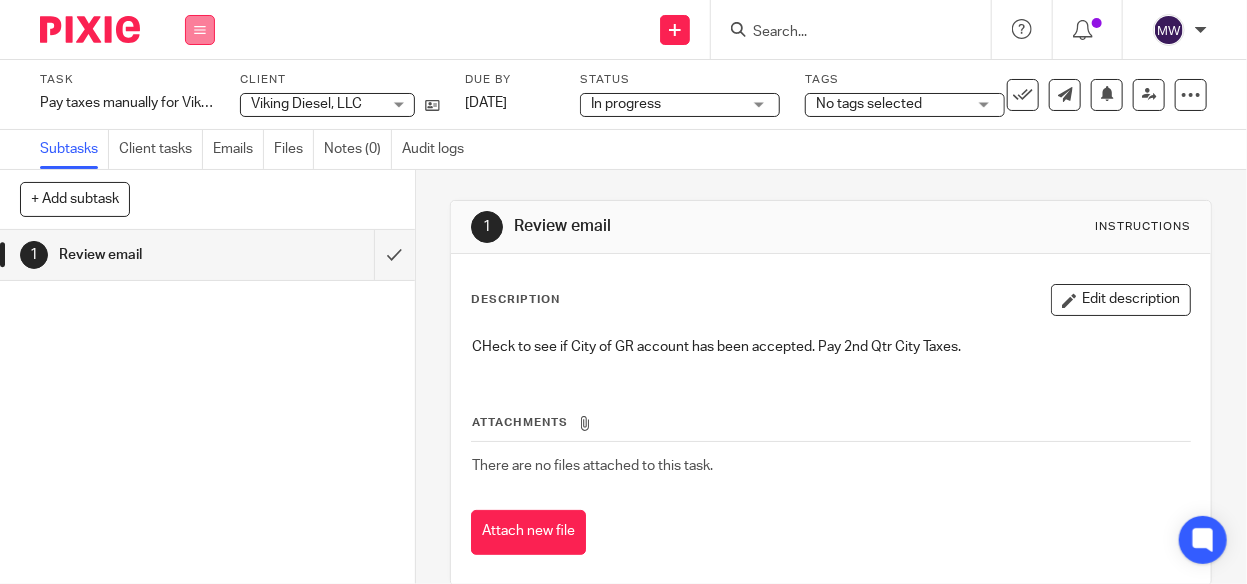 click at bounding box center [200, 30] 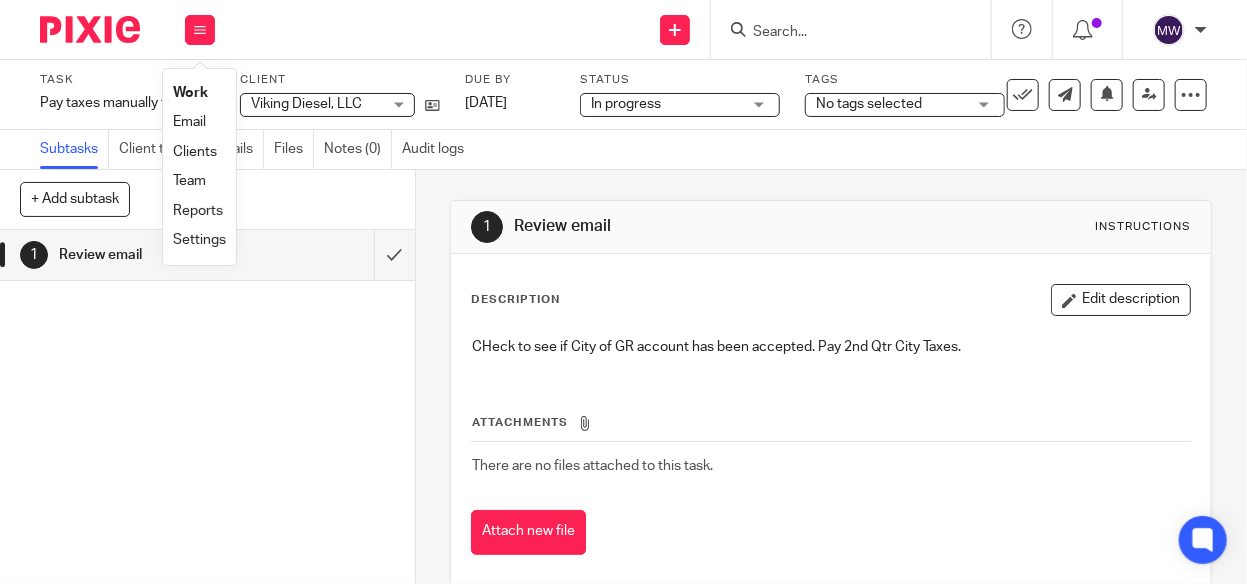 click on "Email" at bounding box center [189, 122] 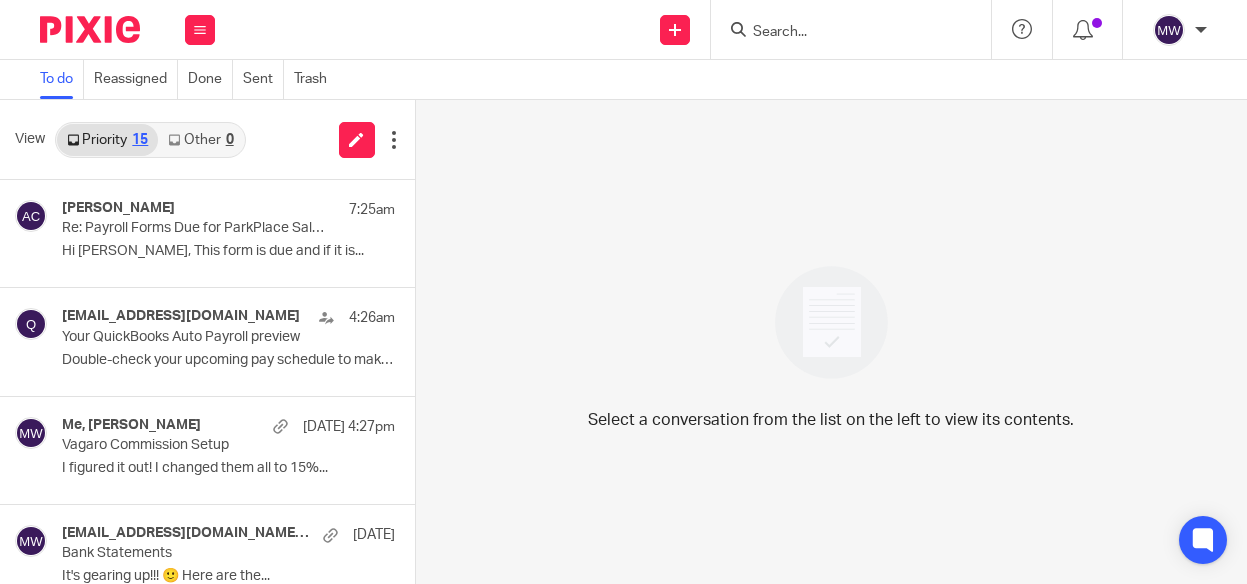 scroll, scrollTop: 0, scrollLeft: 0, axis: both 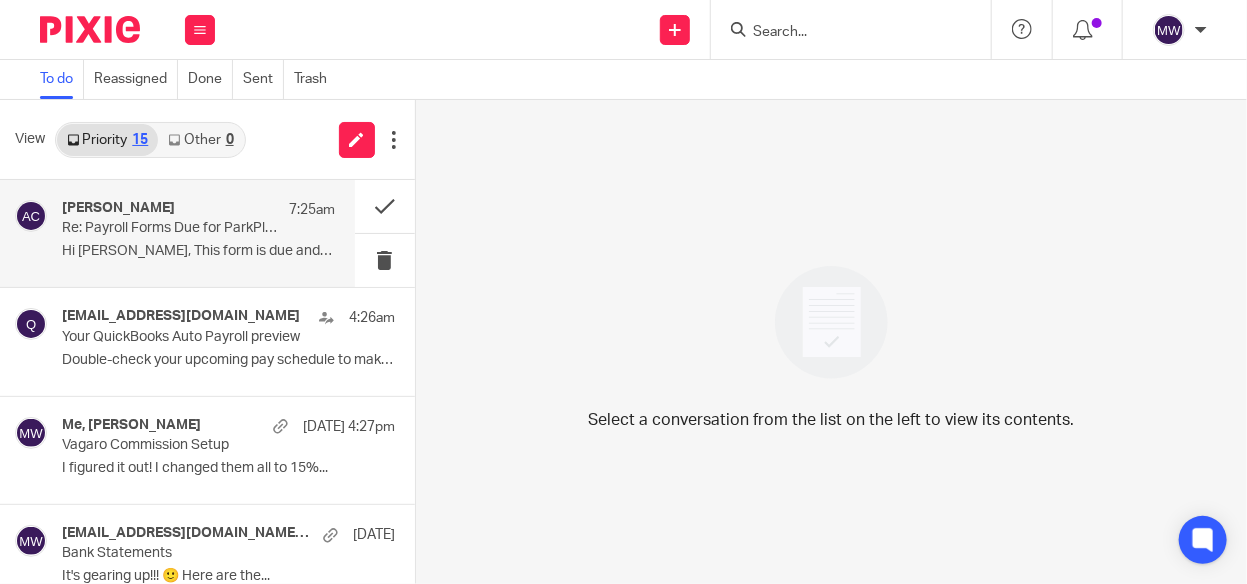 click on "[PERSON_NAME]
7:25am" at bounding box center [198, 210] 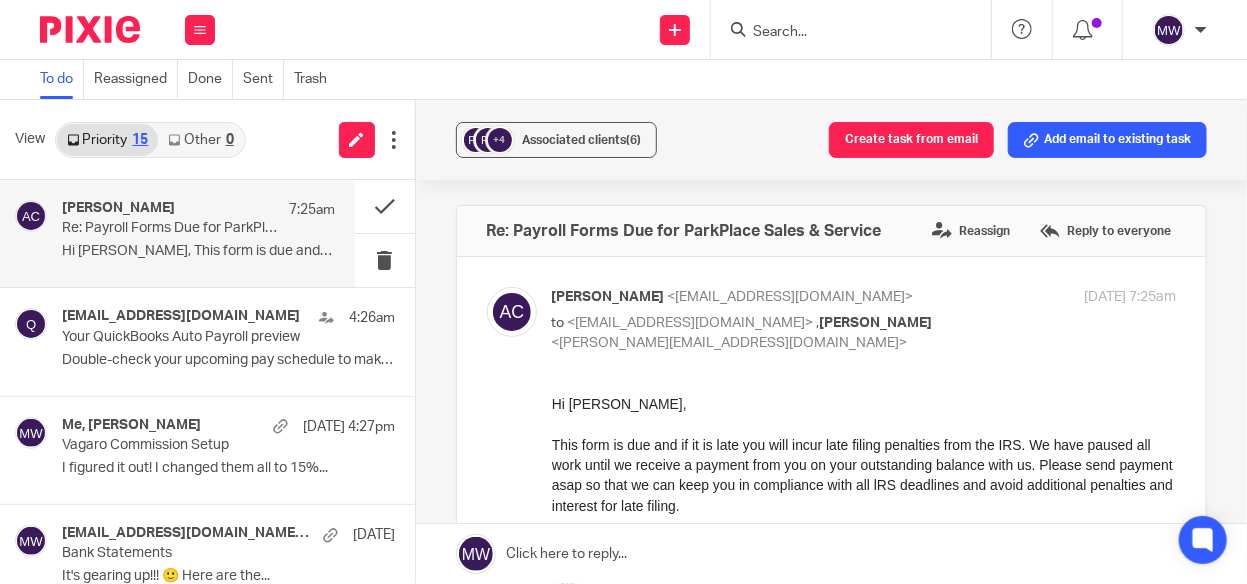 scroll, scrollTop: 0, scrollLeft: 0, axis: both 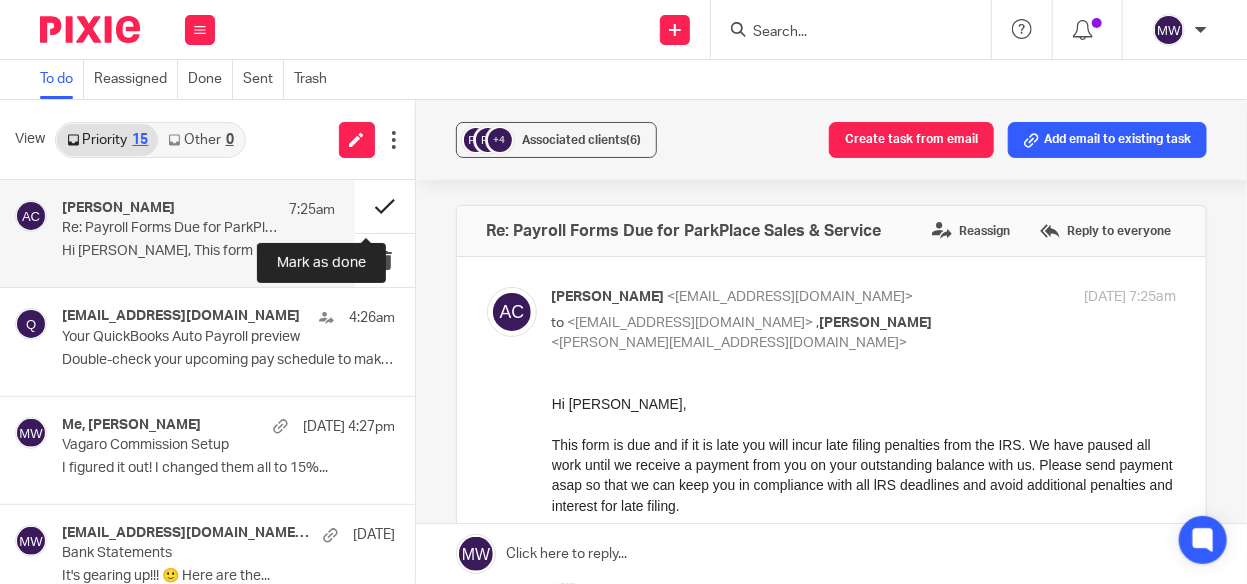 click at bounding box center (385, 206) 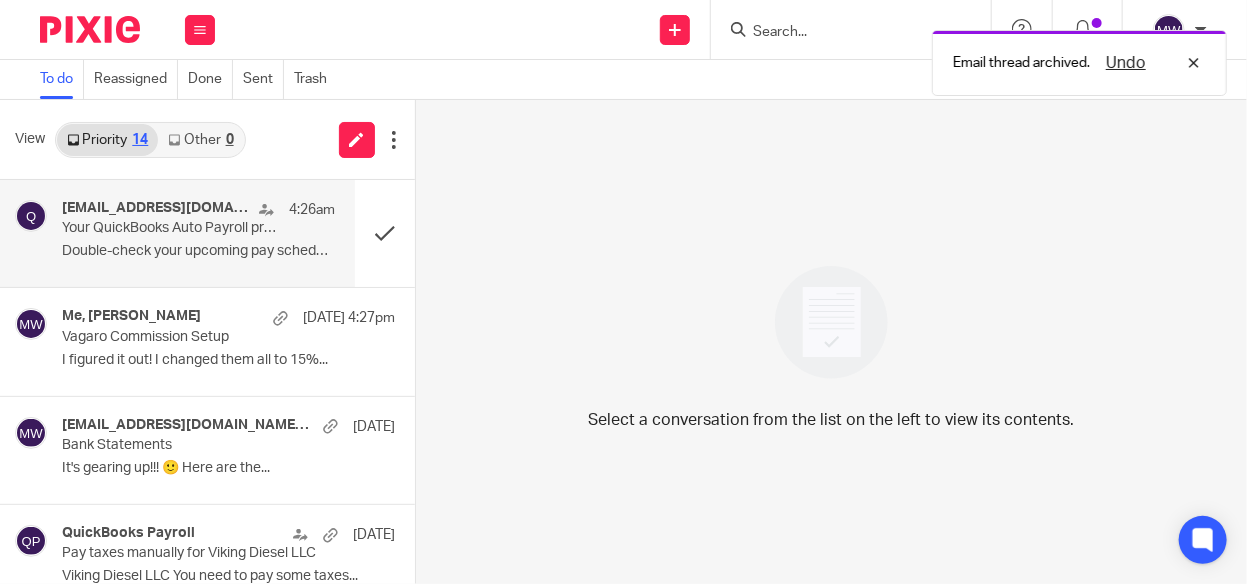 click on "Double-check your upcoming pay schedule to make..." at bounding box center (198, 251) 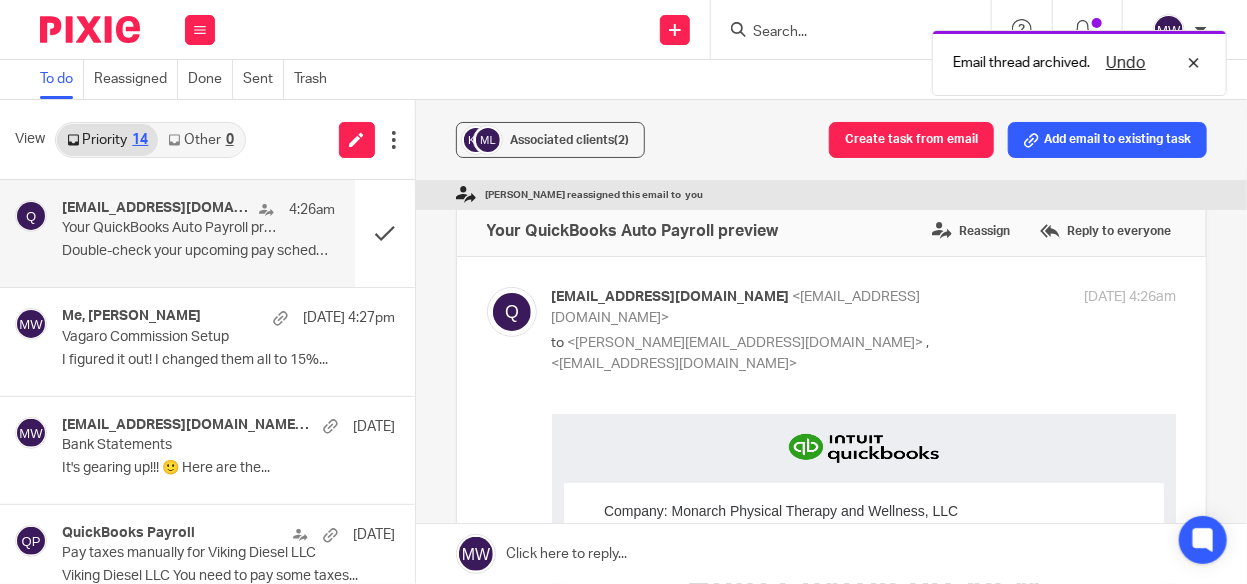 scroll, scrollTop: 0, scrollLeft: 0, axis: both 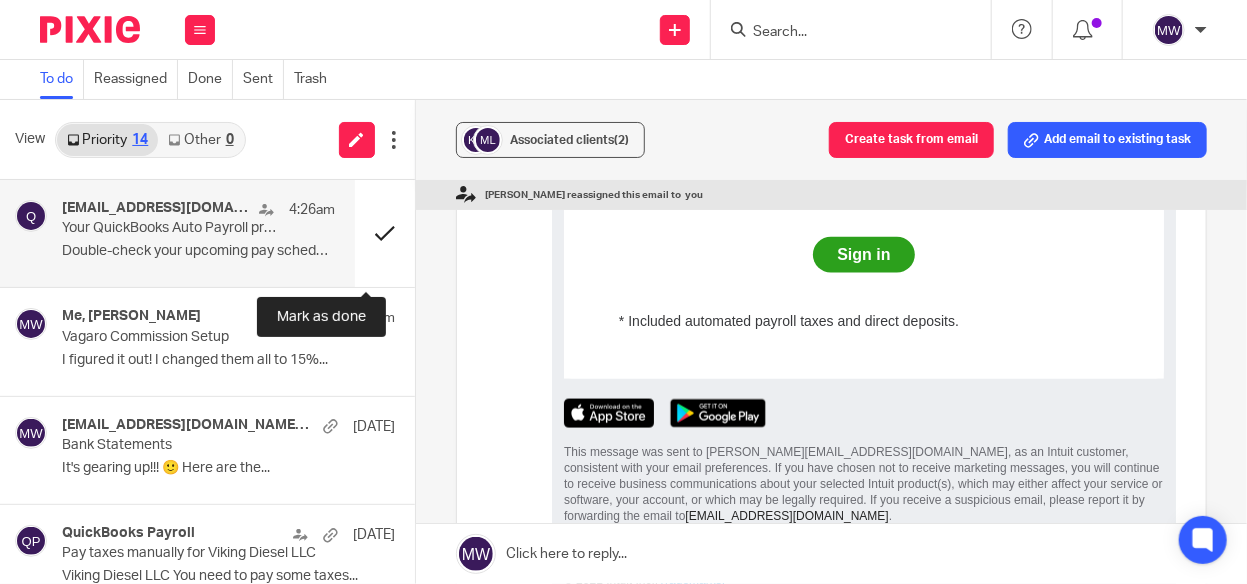 click at bounding box center [385, 233] 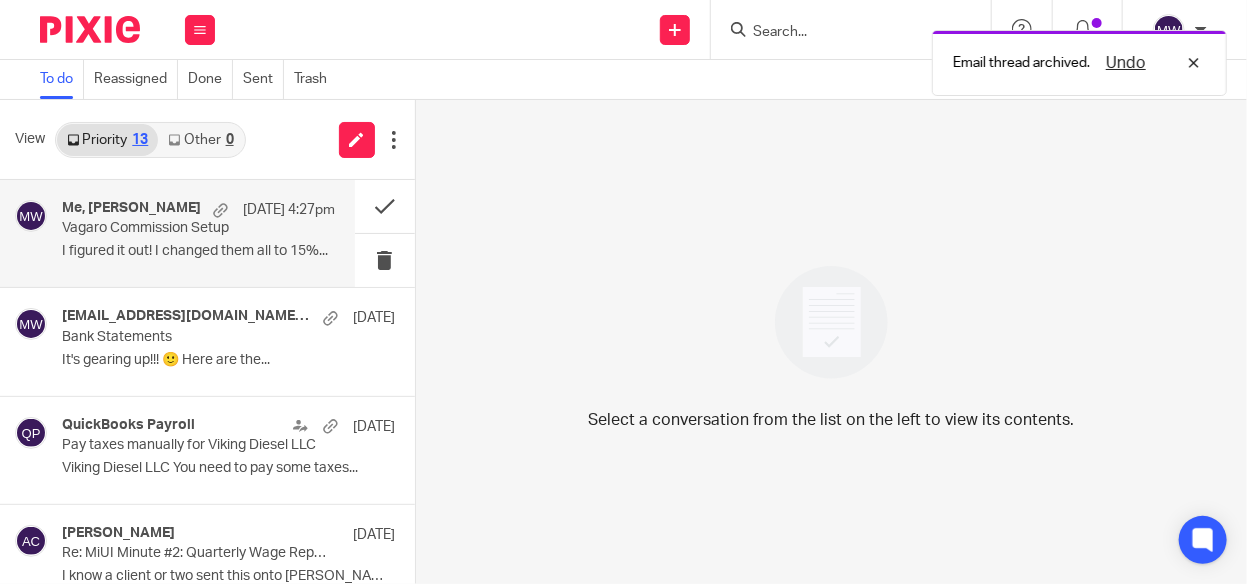 click on "I figured it out! I changed them all to 15%..." at bounding box center (198, 251) 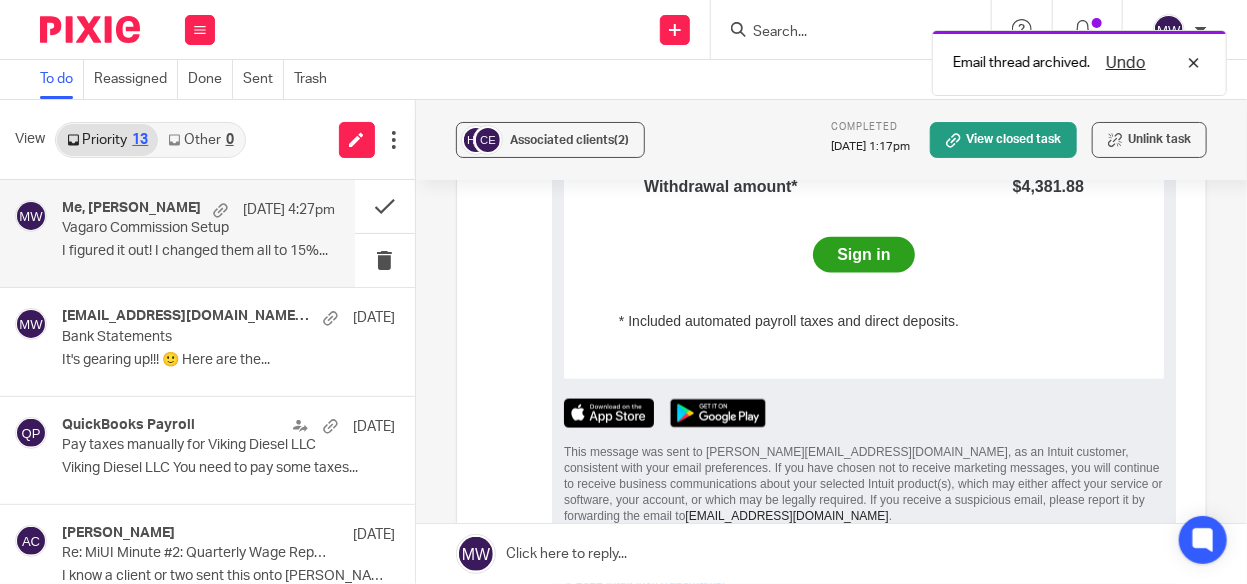 scroll, scrollTop: 0, scrollLeft: 0, axis: both 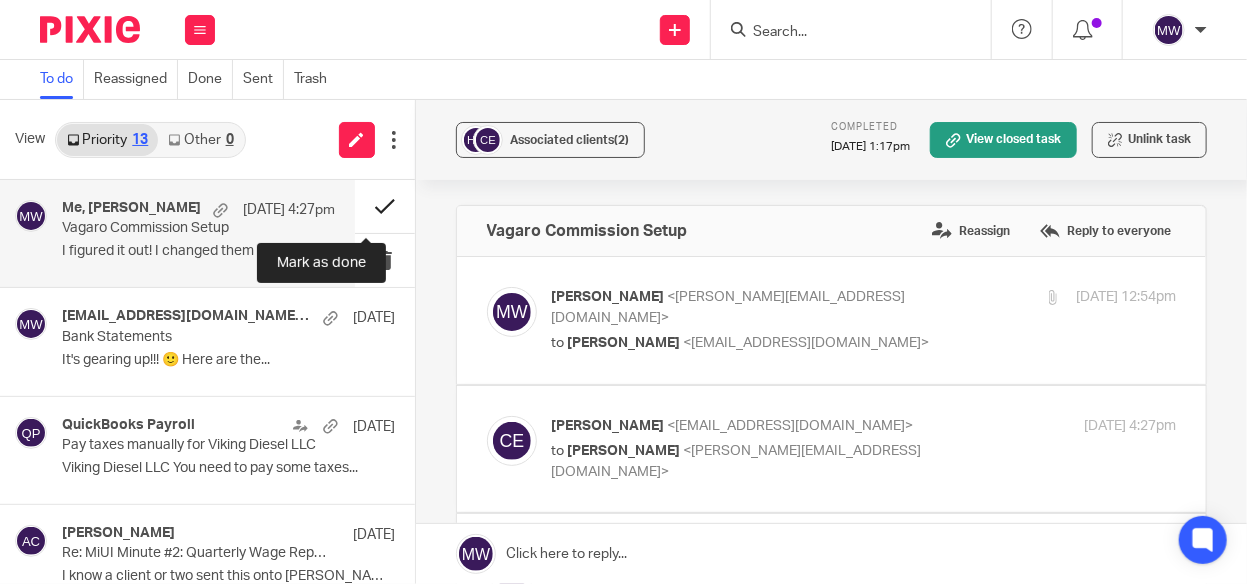 click at bounding box center [385, 206] 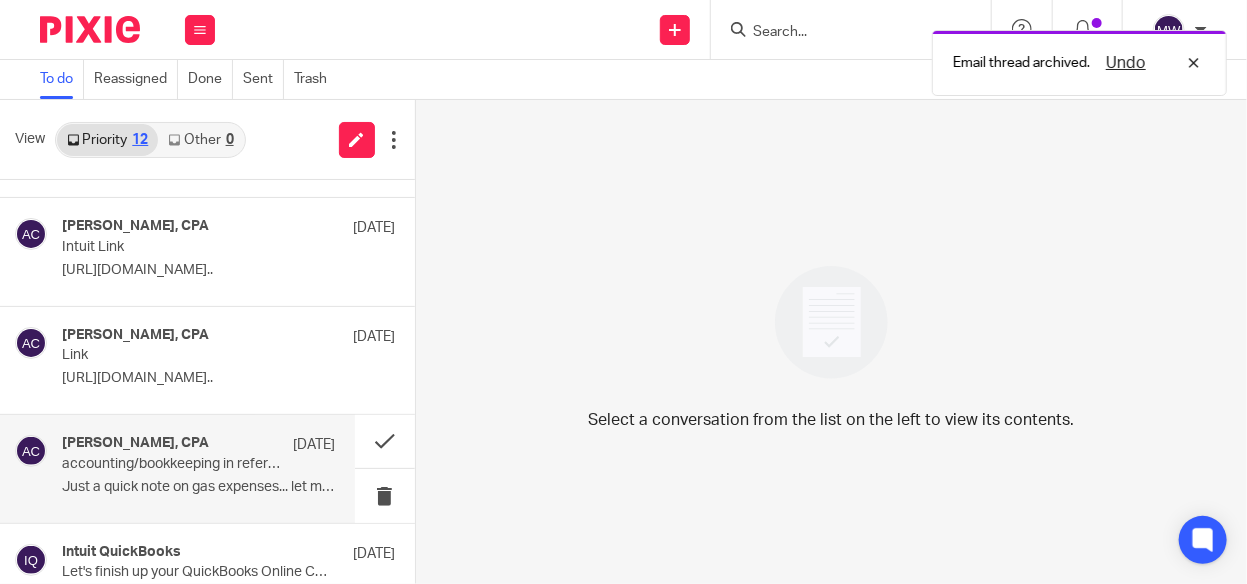 scroll, scrollTop: 0, scrollLeft: 0, axis: both 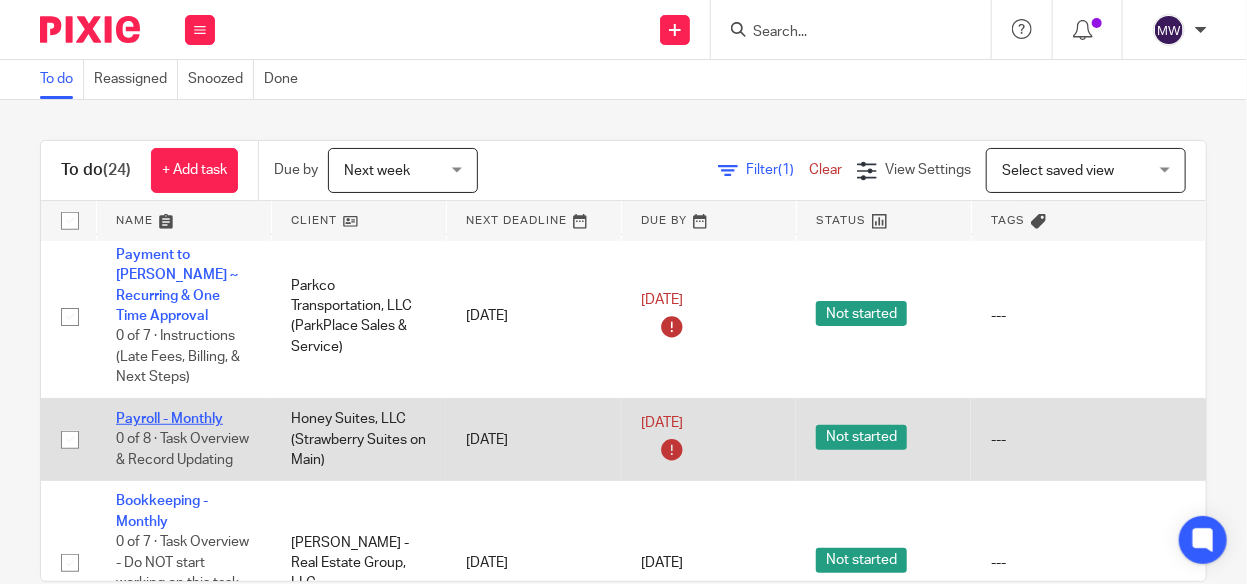 click on "Payroll - Monthly" at bounding box center [169, 419] 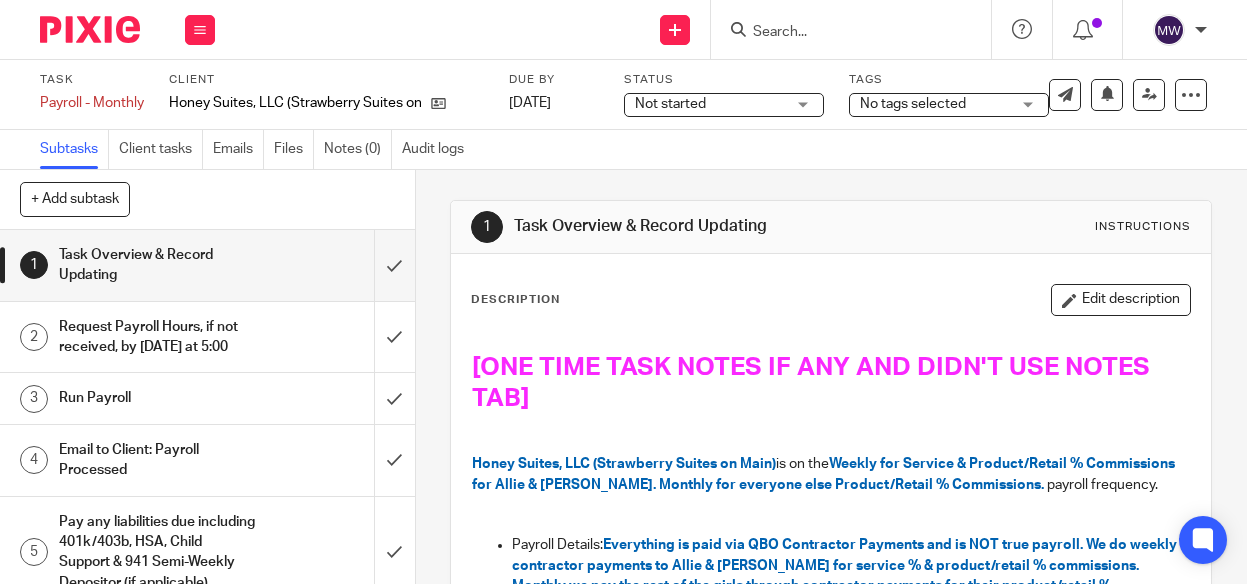 scroll, scrollTop: 0, scrollLeft: 0, axis: both 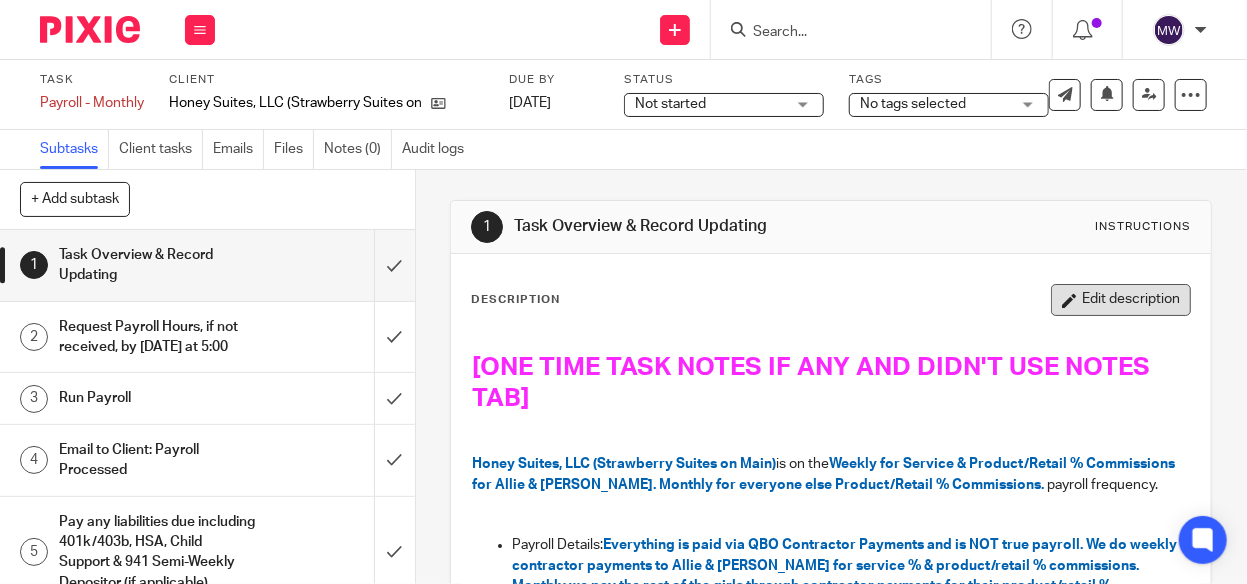 click on "Edit description" at bounding box center [1121, 300] 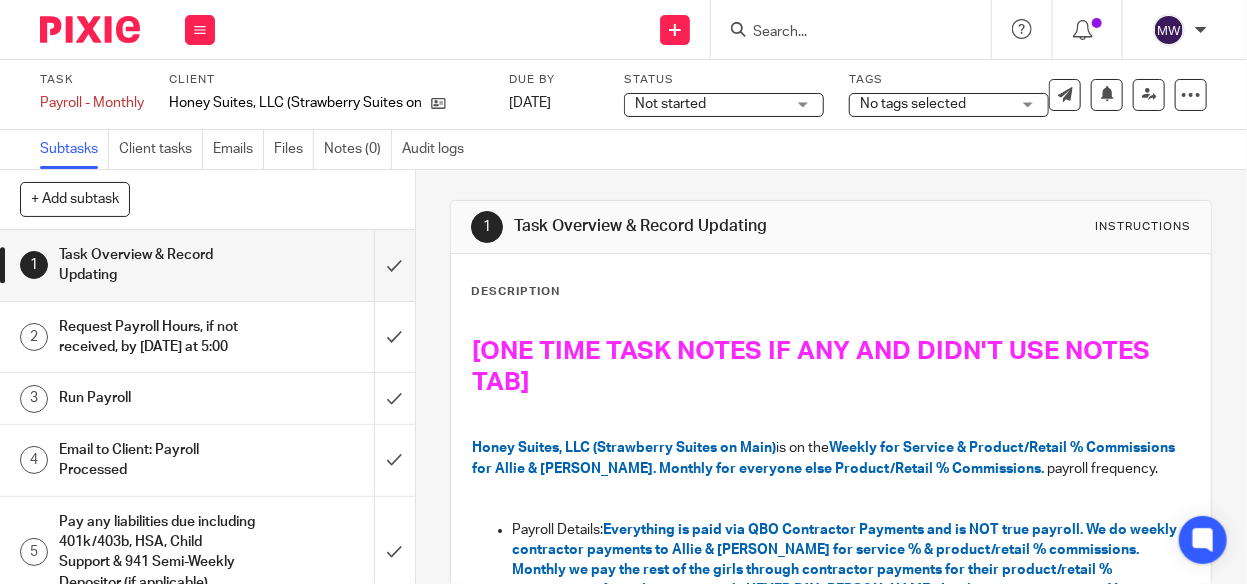 click on "[ONE TIME TASK NOTES IF ANY AND DIDN'T USE NOTES TAB]" at bounding box center [814, 366] 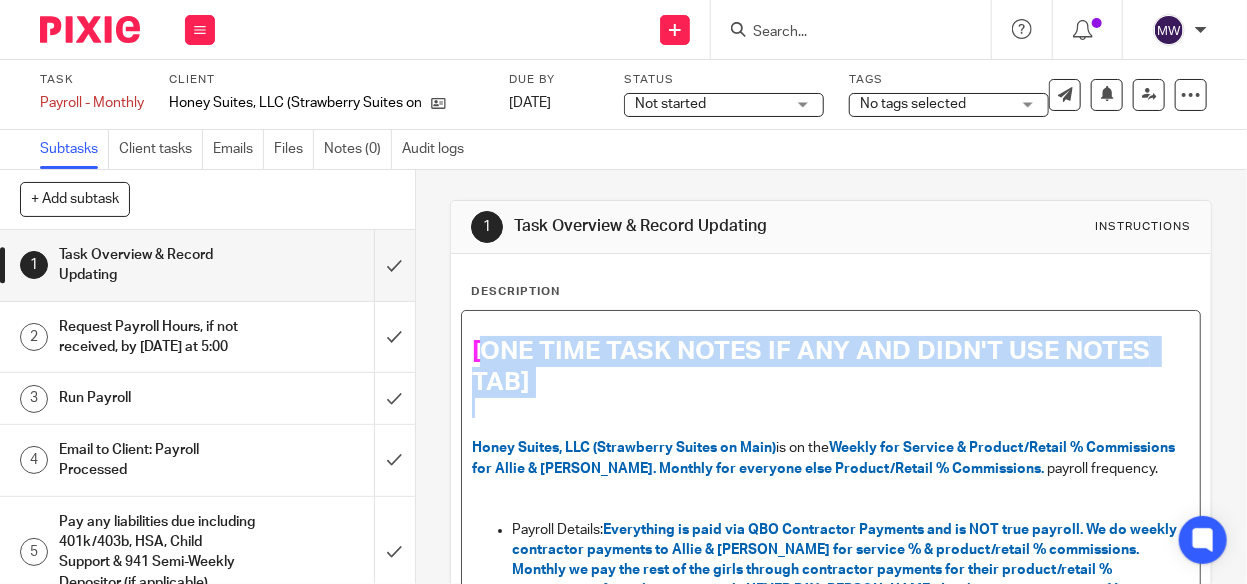 drag, startPoint x: 470, startPoint y: 344, endPoint x: 1098, endPoint y: 398, distance: 630.3174 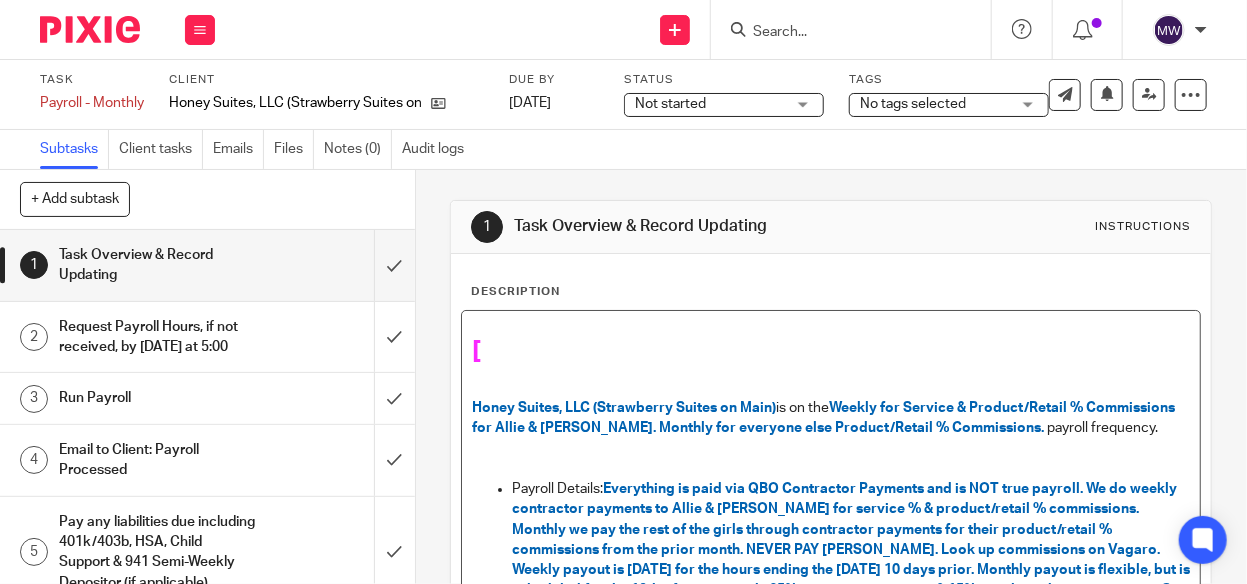 type 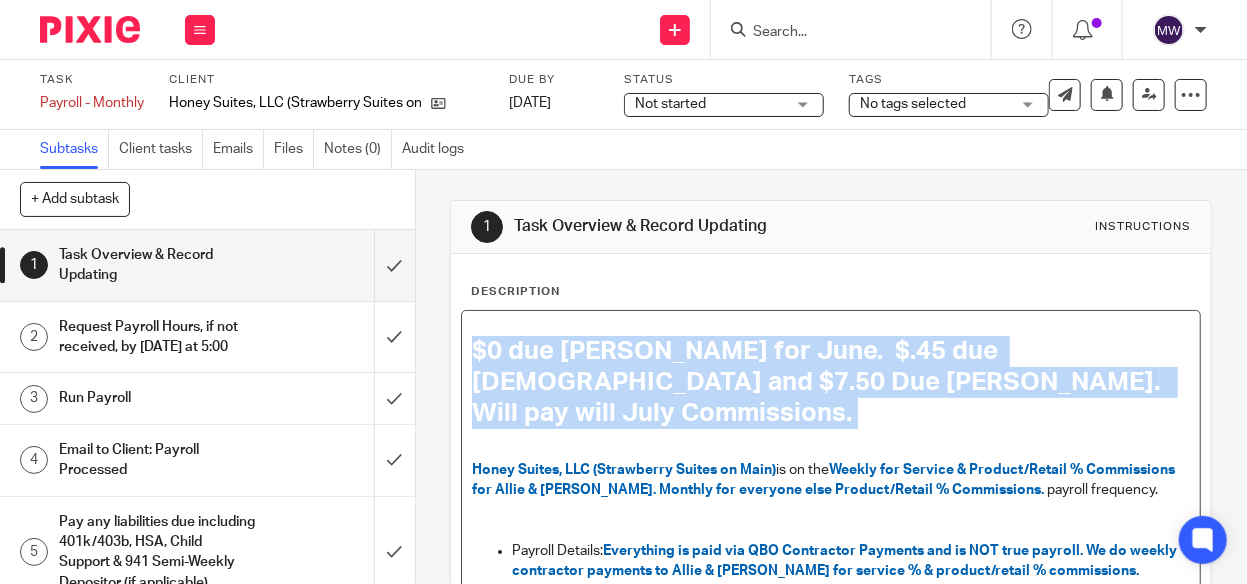 drag, startPoint x: 471, startPoint y: 344, endPoint x: 1003, endPoint y: 398, distance: 534.7336 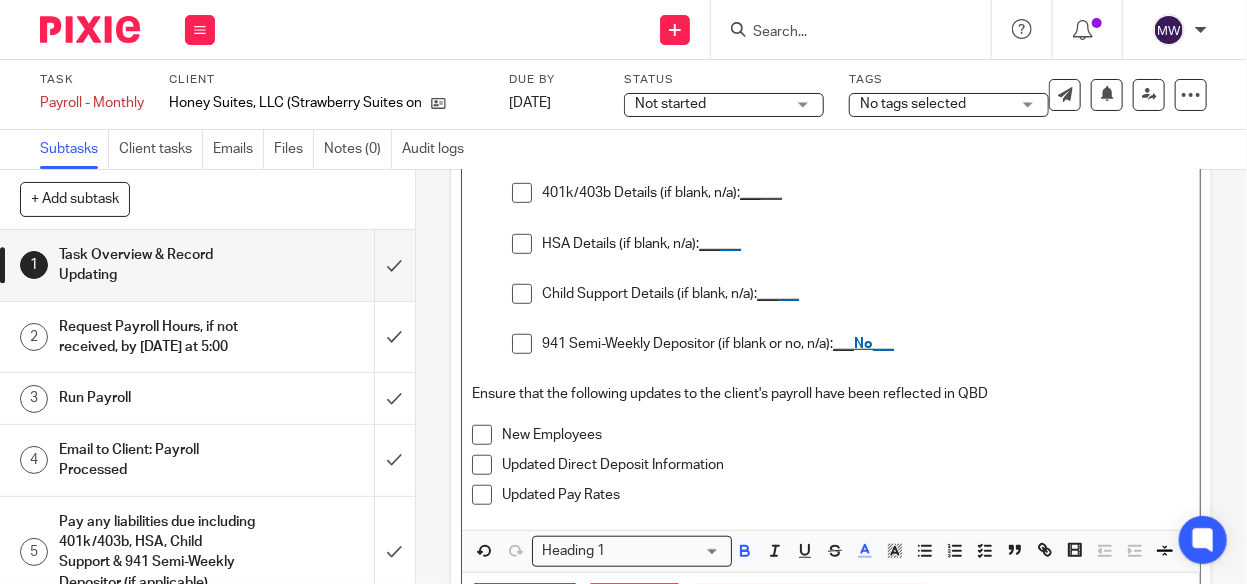scroll, scrollTop: 668, scrollLeft: 0, axis: vertical 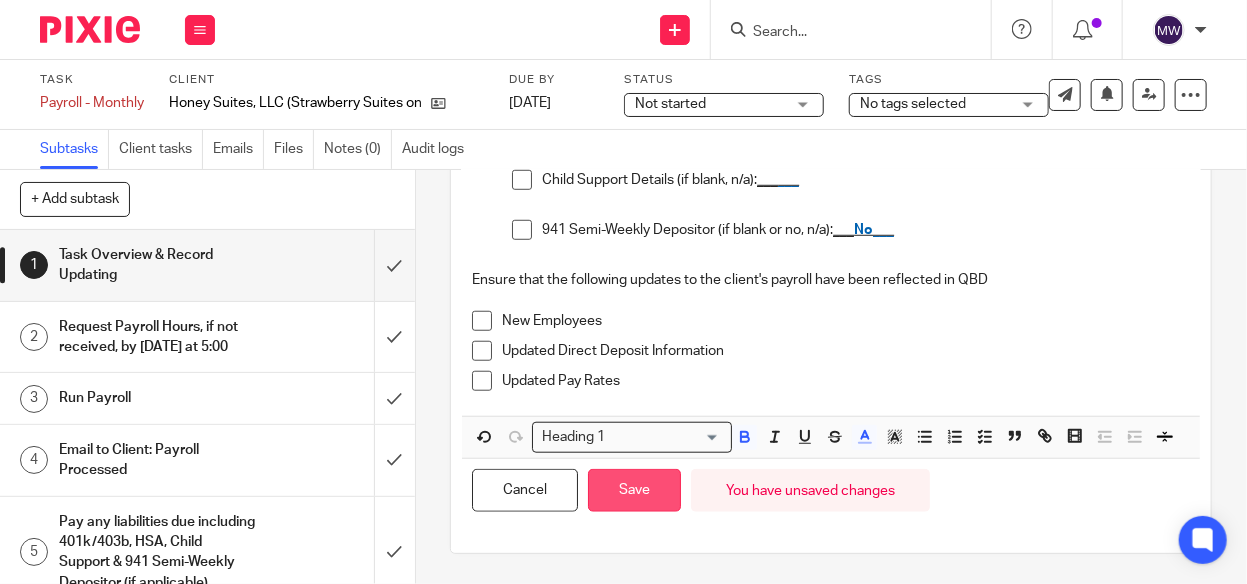 click on "Save" at bounding box center [634, 490] 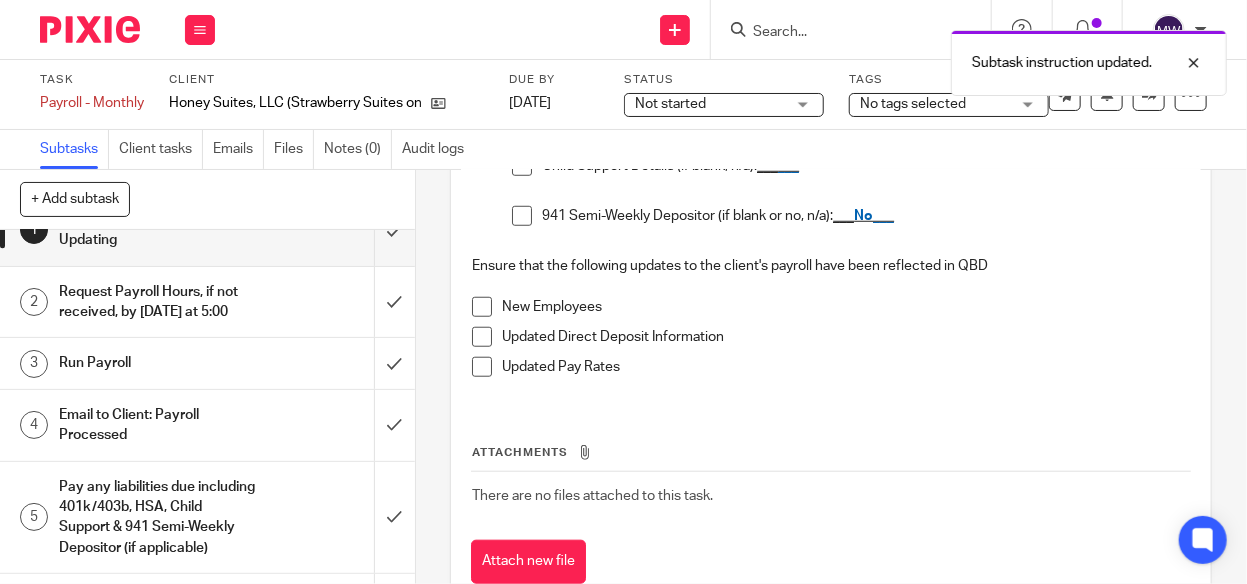 scroll, scrollTop: 0, scrollLeft: 0, axis: both 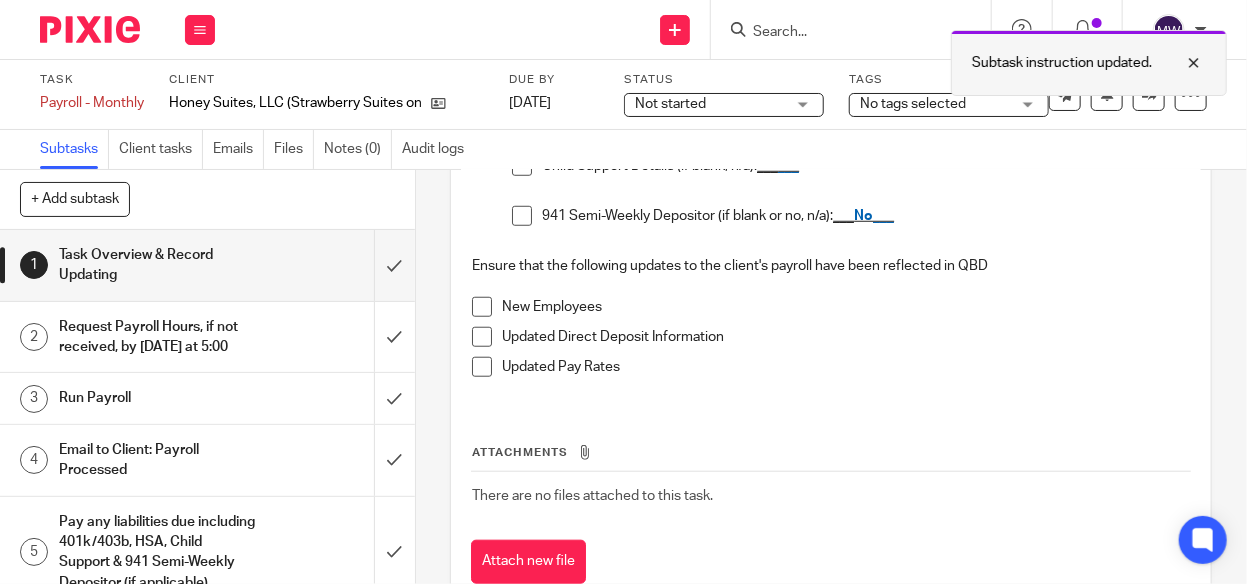 click at bounding box center [1179, 63] 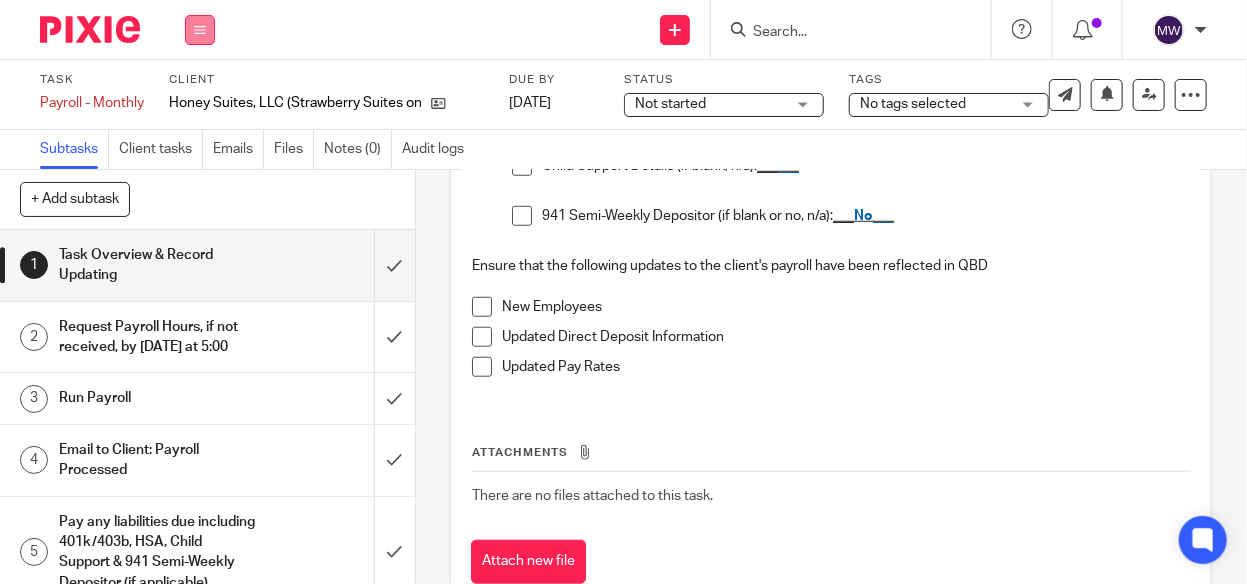 click at bounding box center (200, 30) 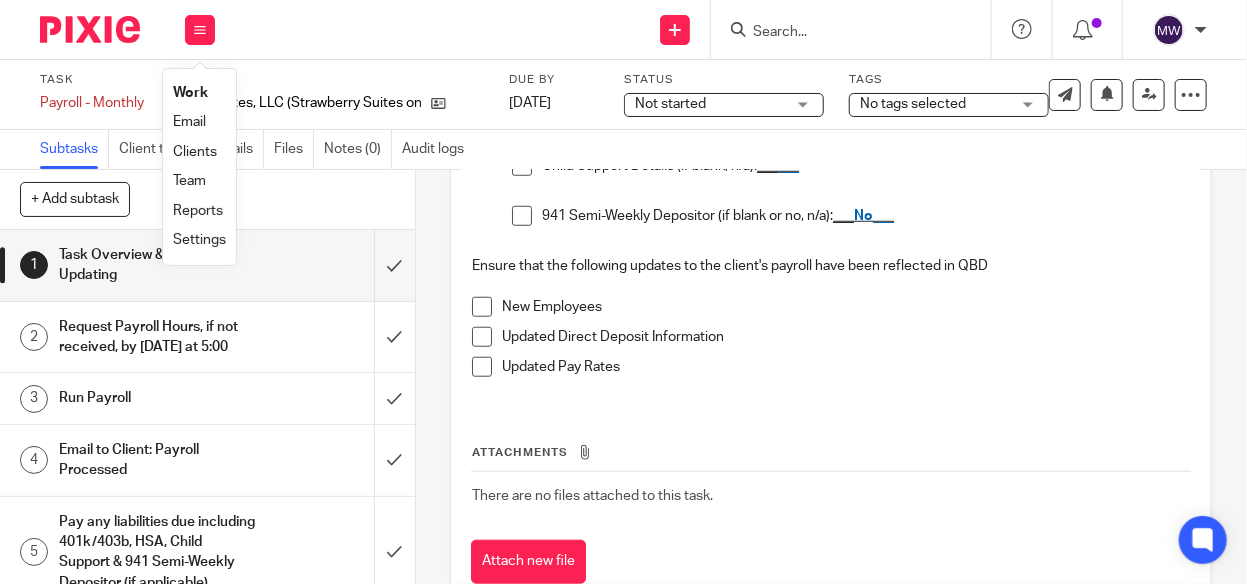 click on "Work" at bounding box center [190, 93] 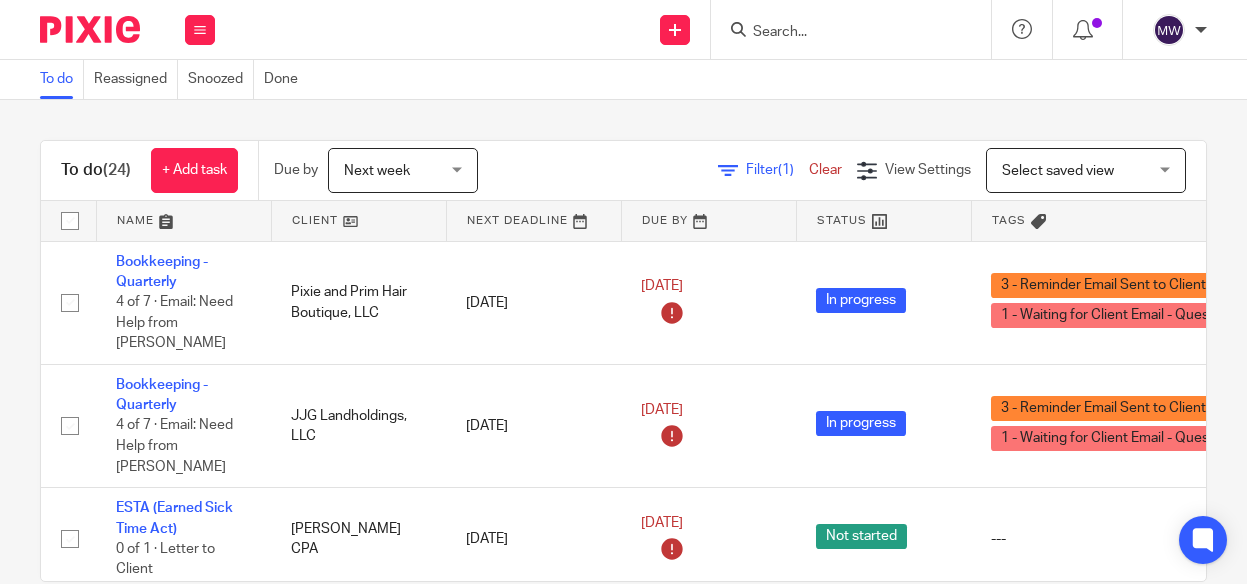 scroll, scrollTop: 0, scrollLeft: 0, axis: both 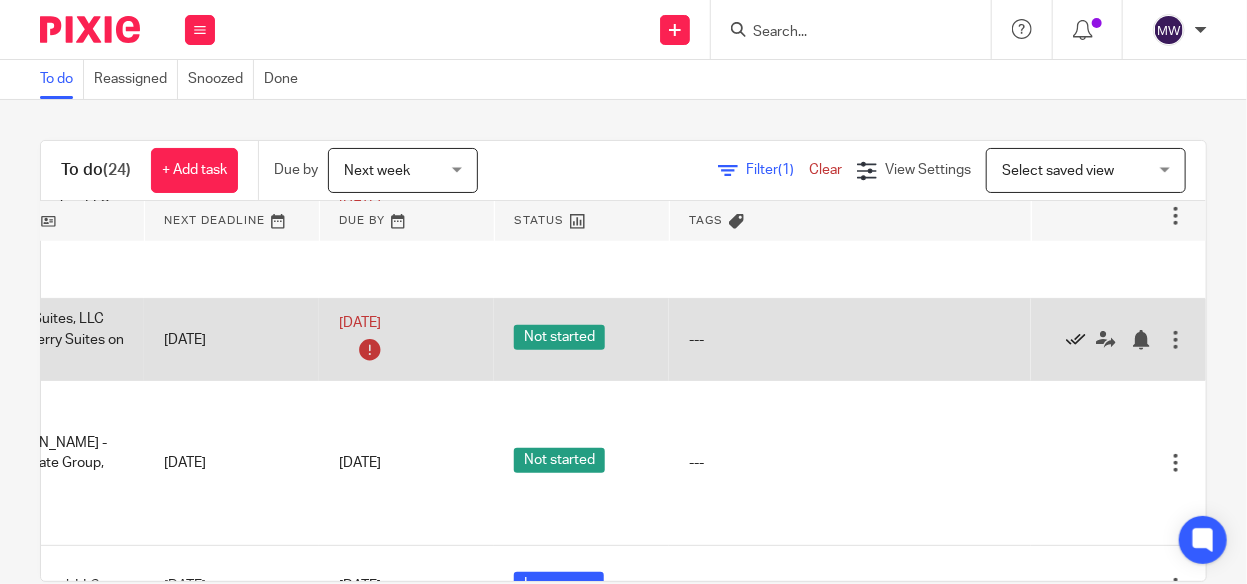 click at bounding box center [1076, 340] 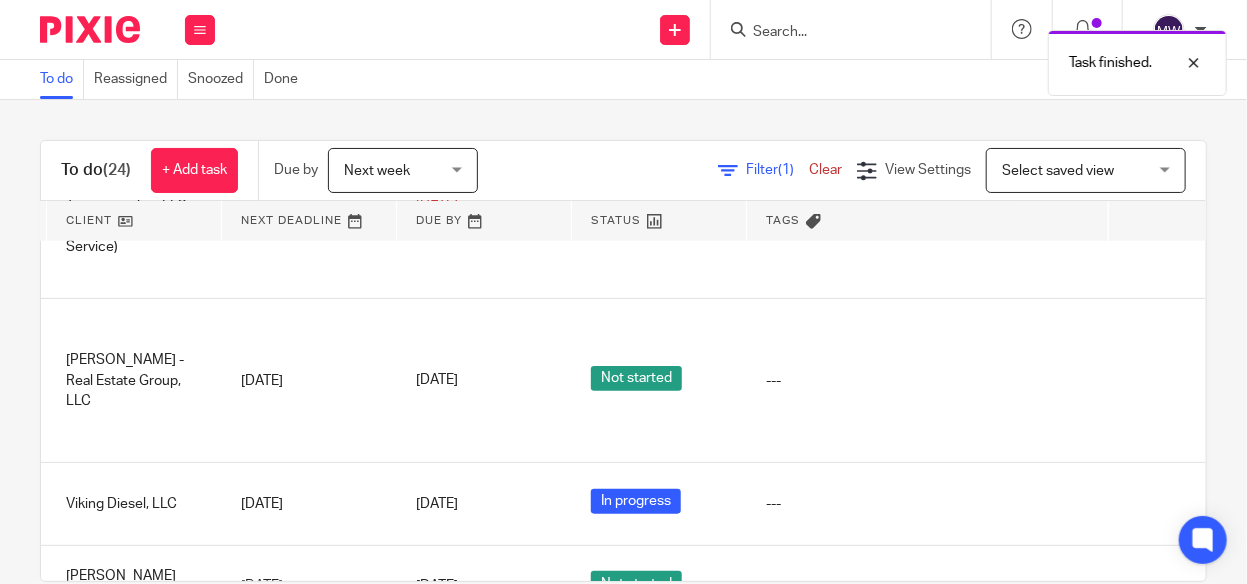 scroll, scrollTop: 600, scrollLeft: 0, axis: vertical 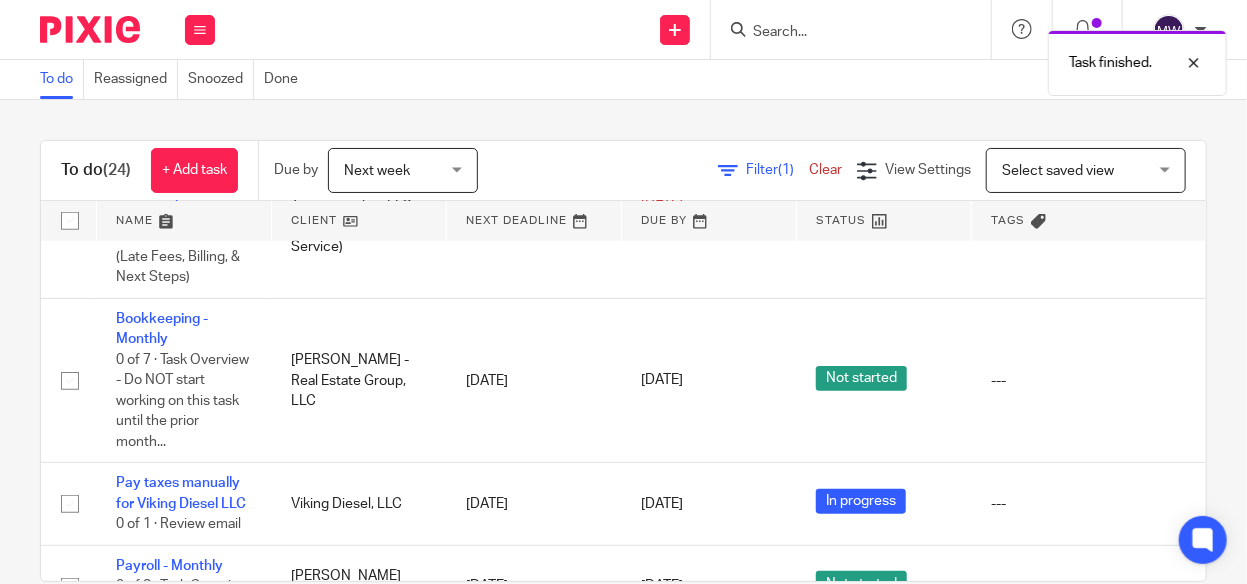 click on "Next week" at bounding box center (397, 170) 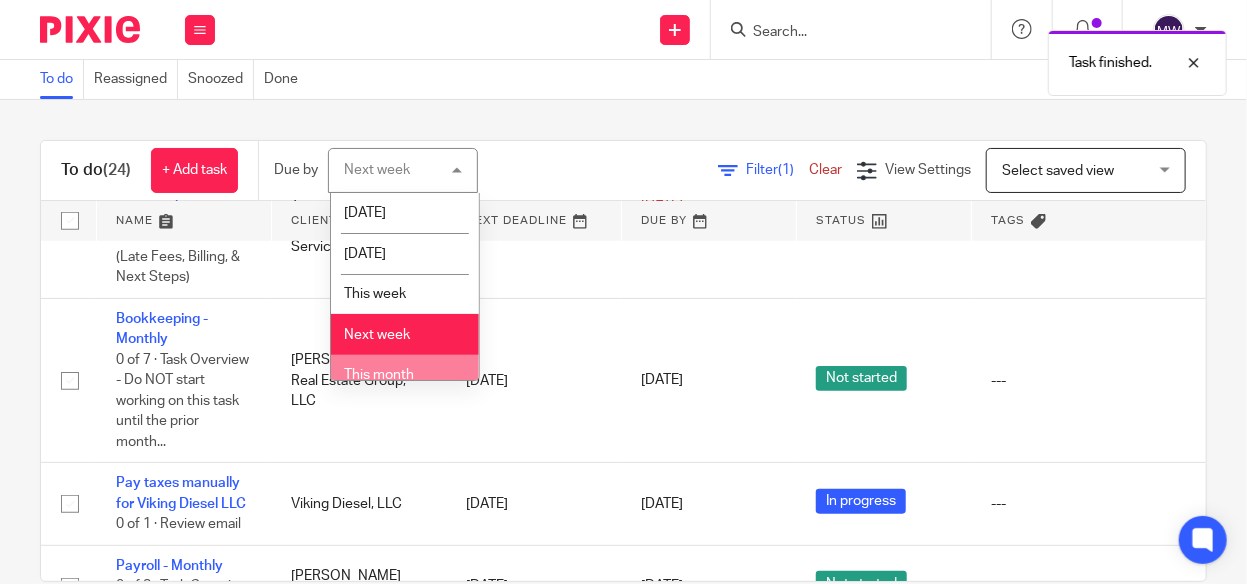 click on "This month" at bounding box center (405, 375) 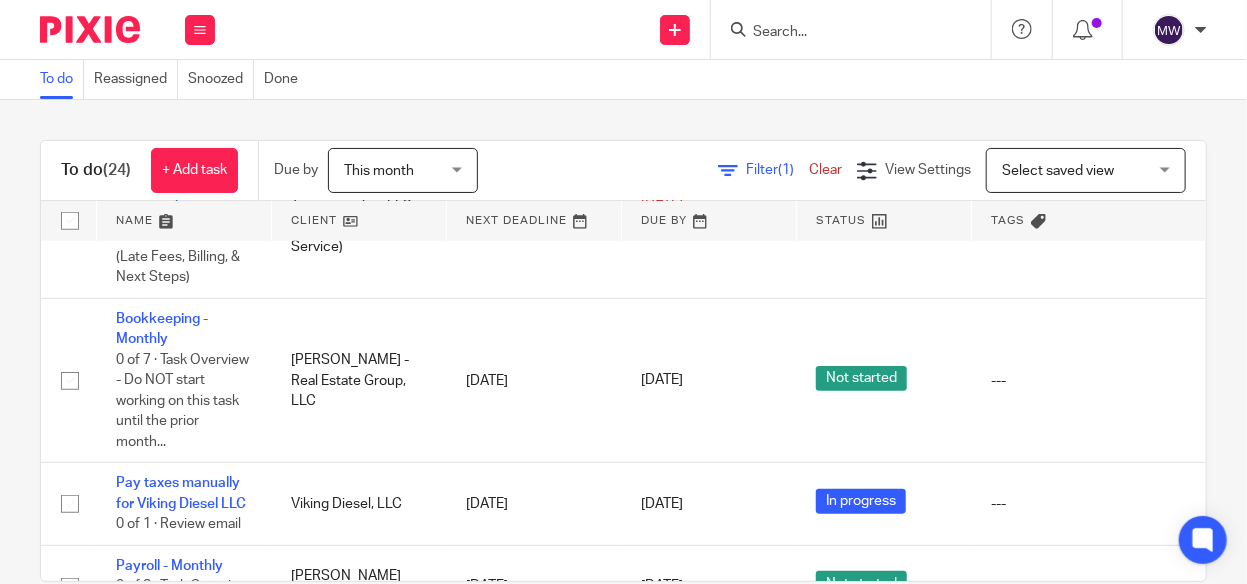 click on "This month" at bounding box center (397, 170) 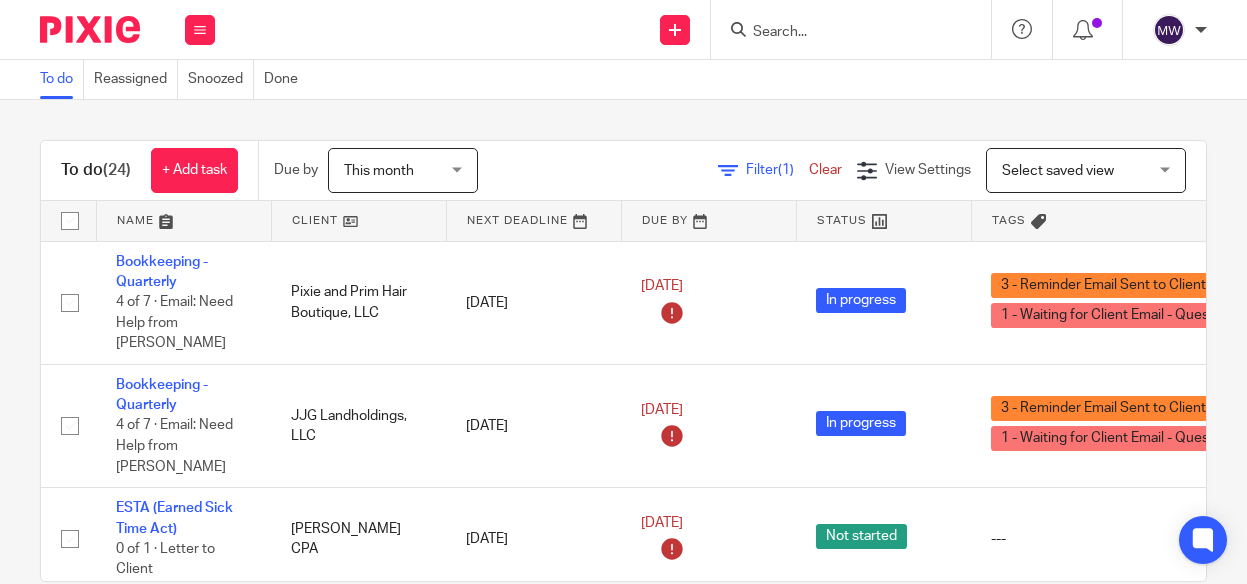 scroll, scrollTop: 0, scrollLeft: 0, axis: both 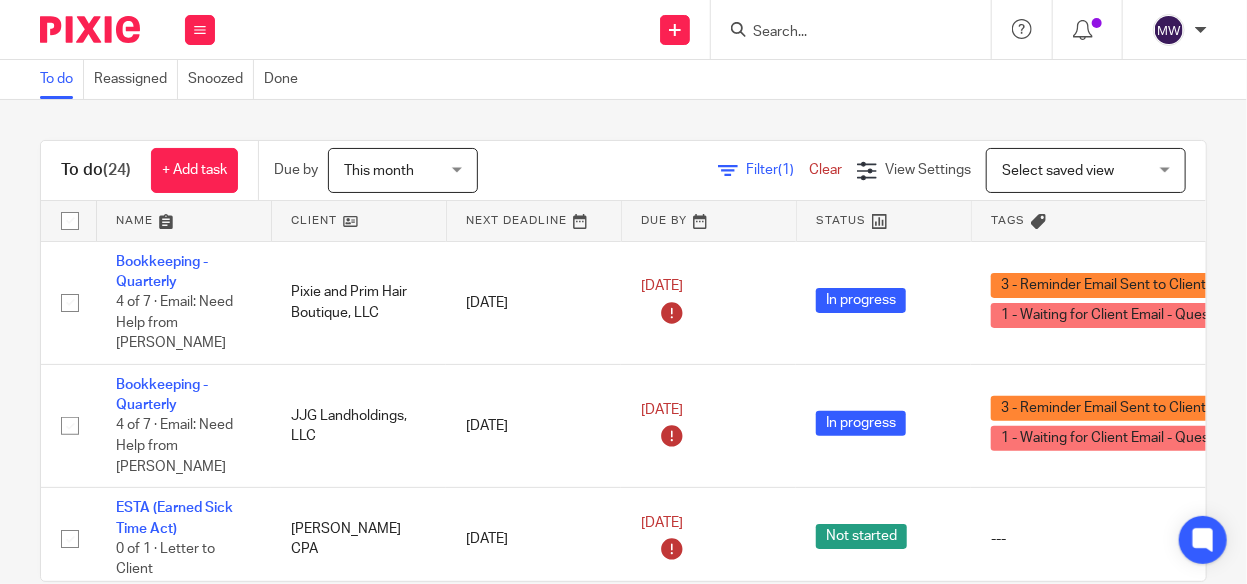 click on "This month" at bounding box center (397, 170) 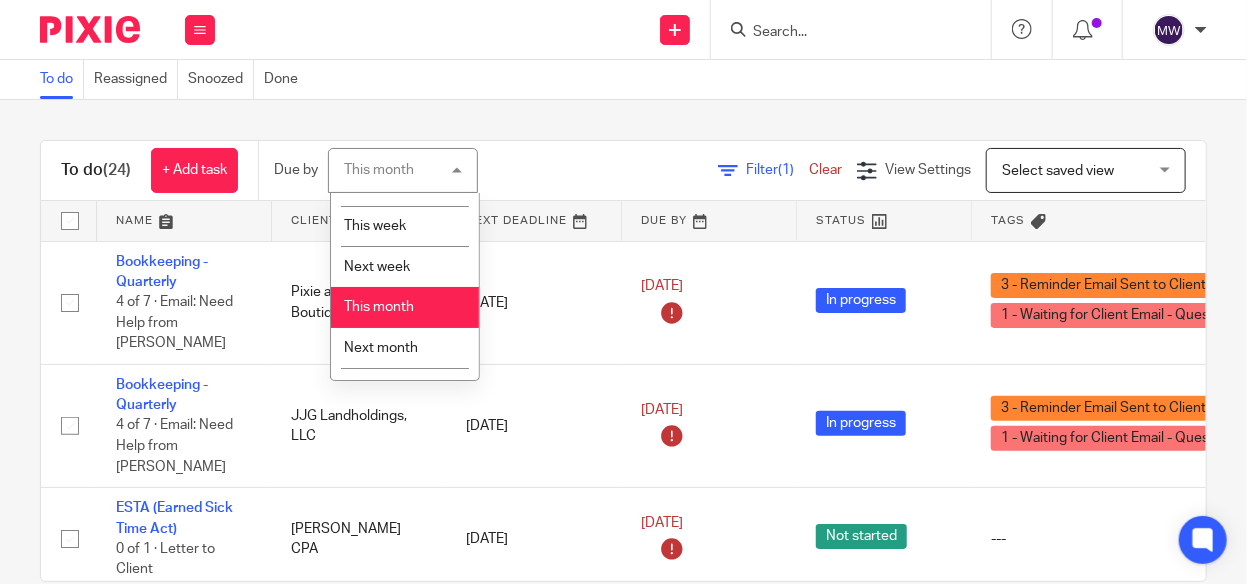 scroll, scrollTop: 98, scrollLeft: 0, axis: vertical 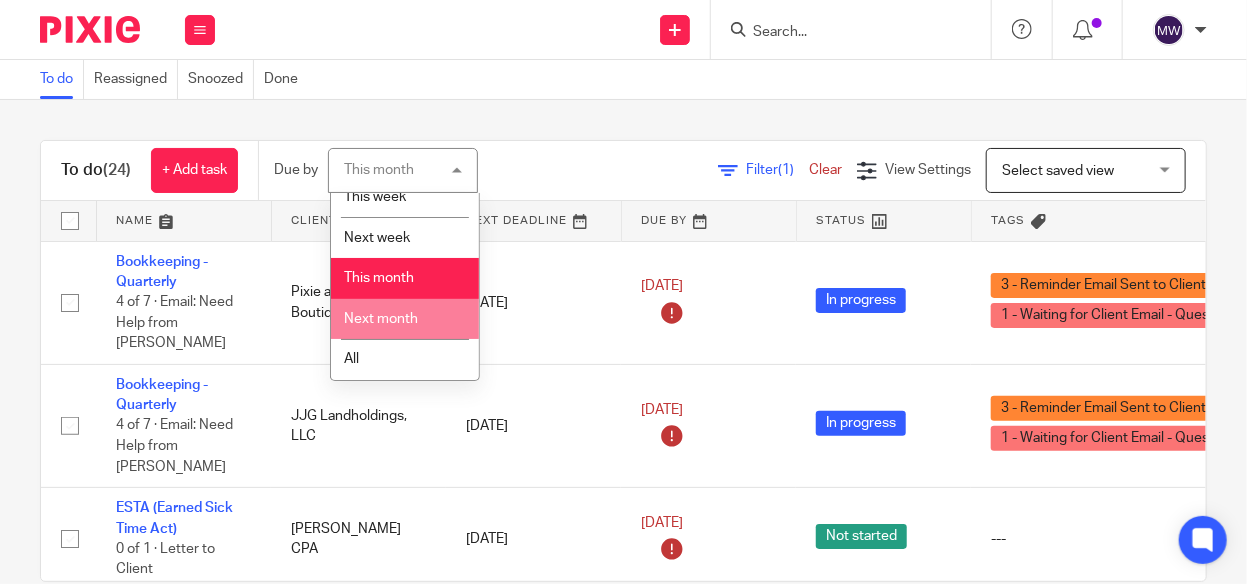 click on "Next month" at bounding box center [405, 319] 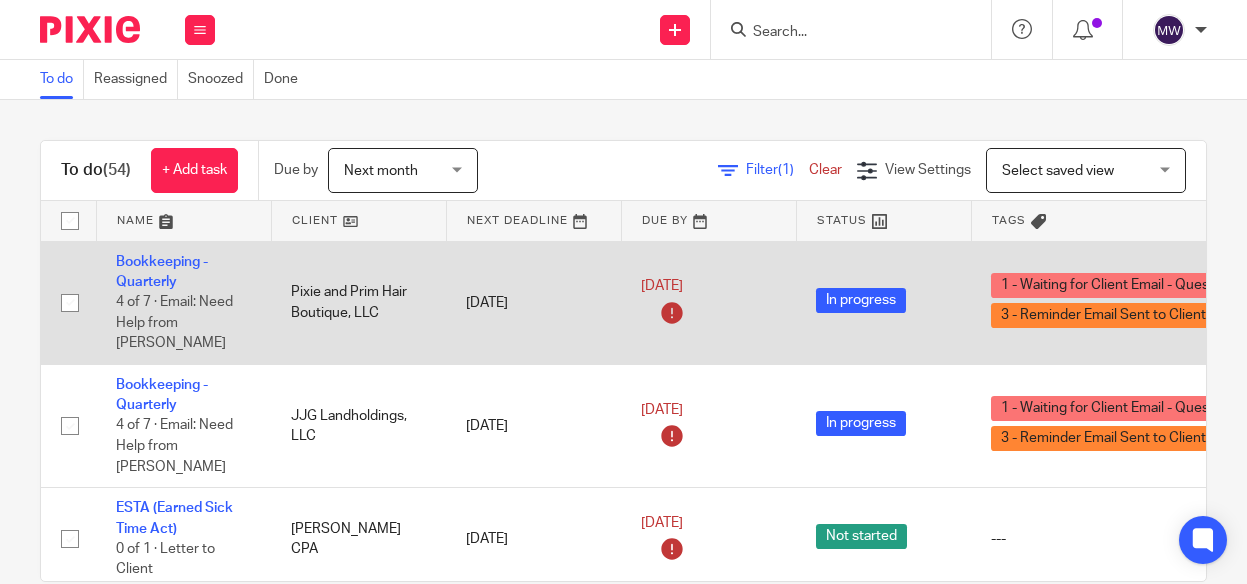 scroll, scrollTop: 0, scrollLeft: 0, axis: both 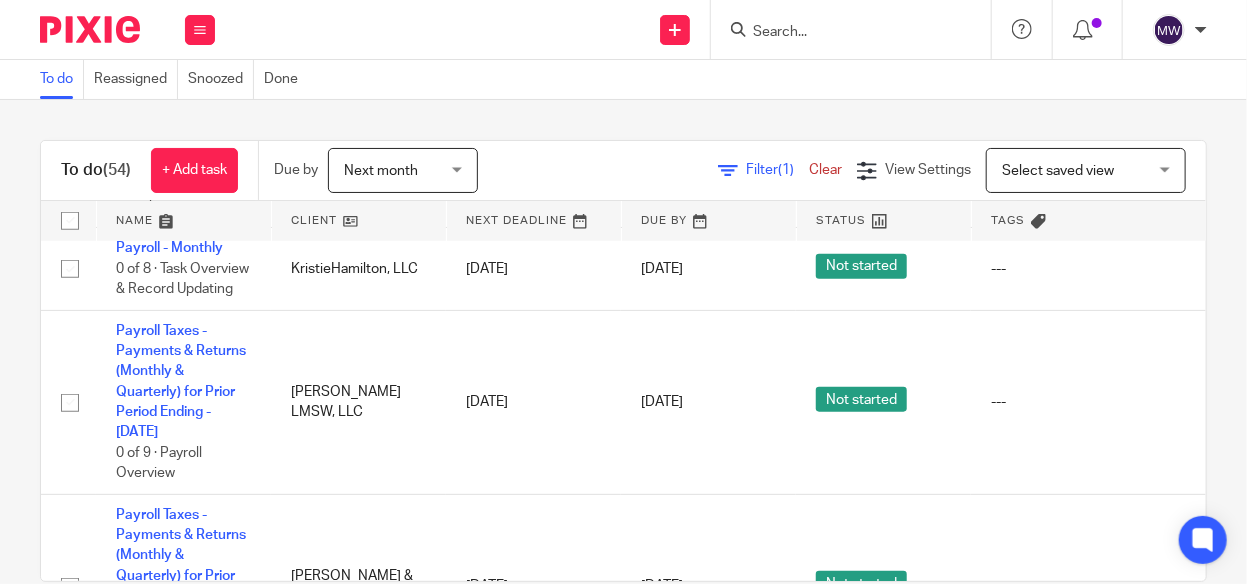 click on "Payroll - Monthly" at bounding box center (169, 1) 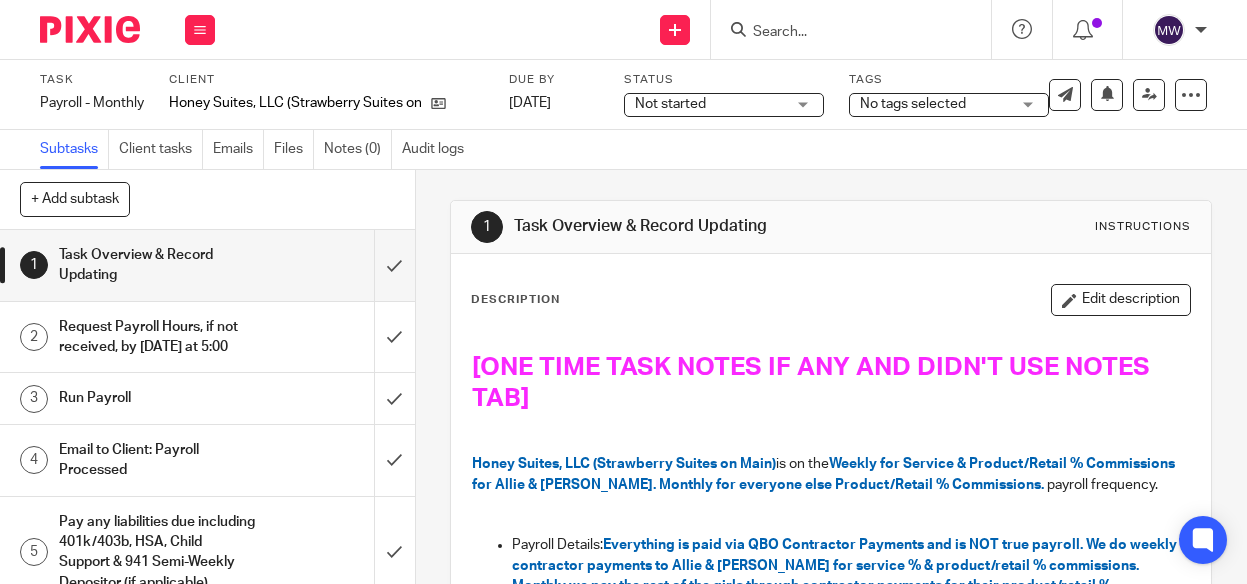 scroll, scrollTop: 0, scrollLeft: 0, axis: both 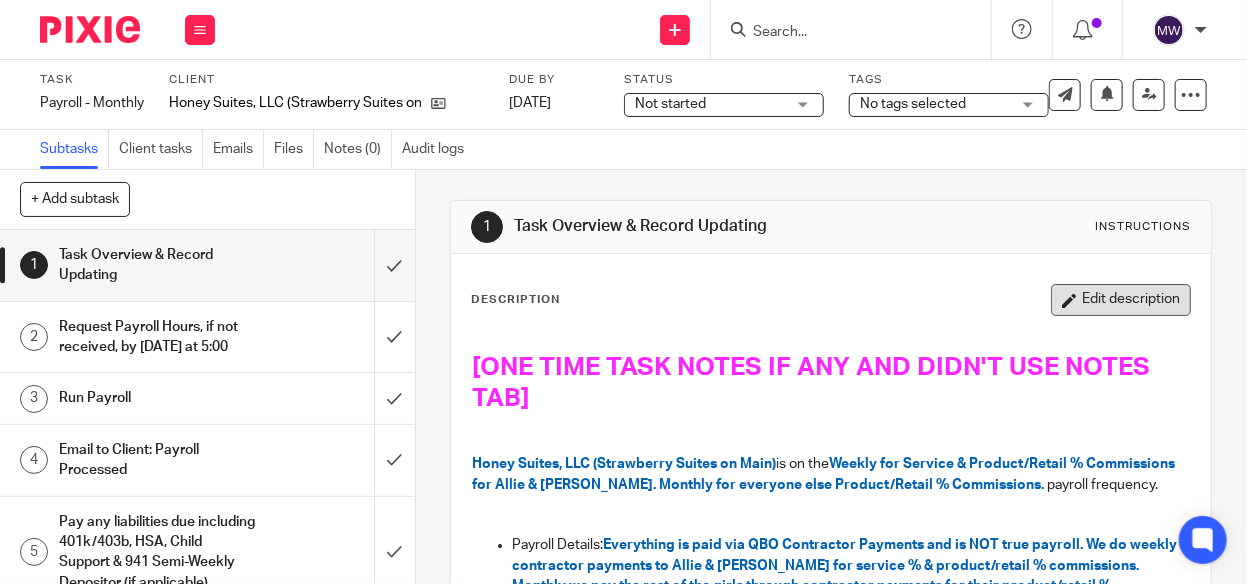 click on "Edit description" at bounding box center [1121, 300] 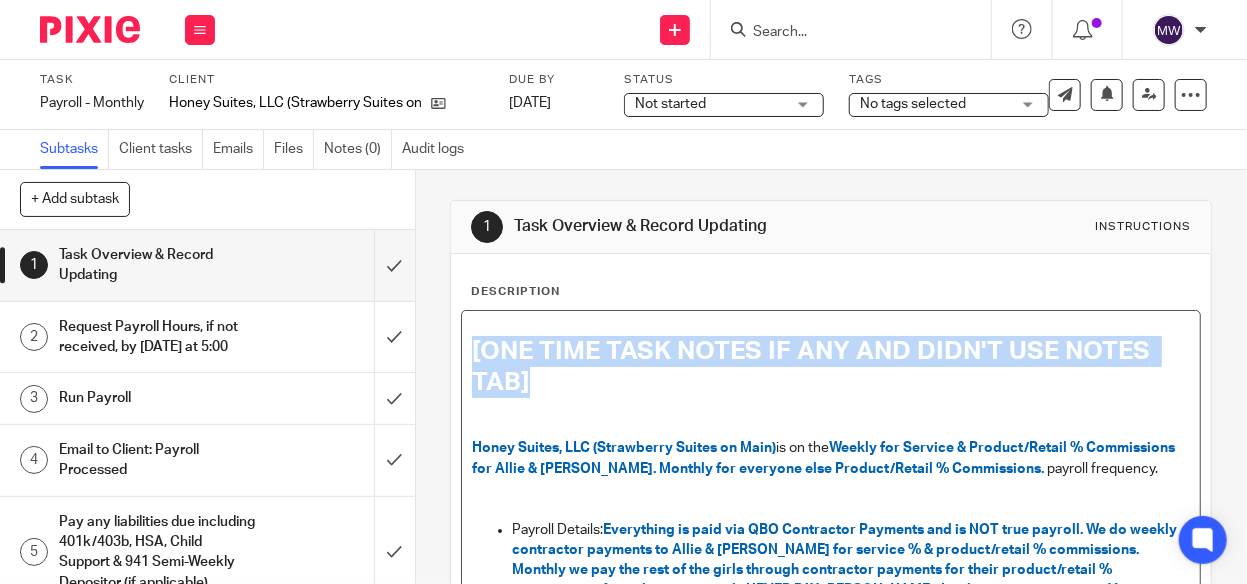 drag, startPoint x: 468, startPoint y: 350, endPoint x: 579, endPoint y: 385, distance: 116.38728 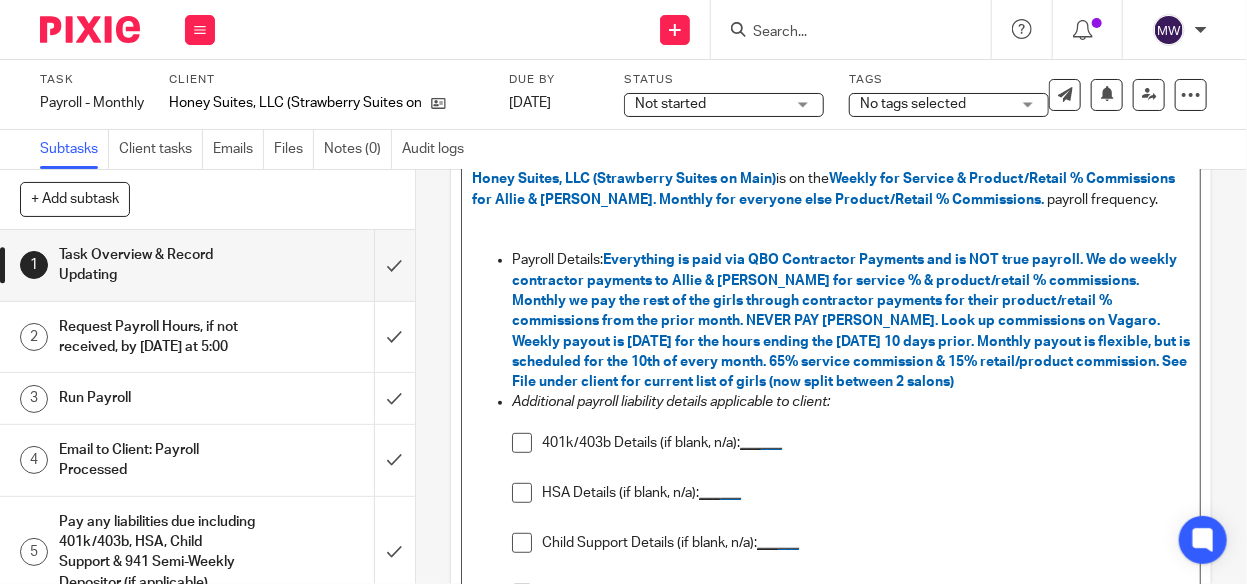 scroll, scrollTop: 678, scrollLeft: 0, axis: vertical 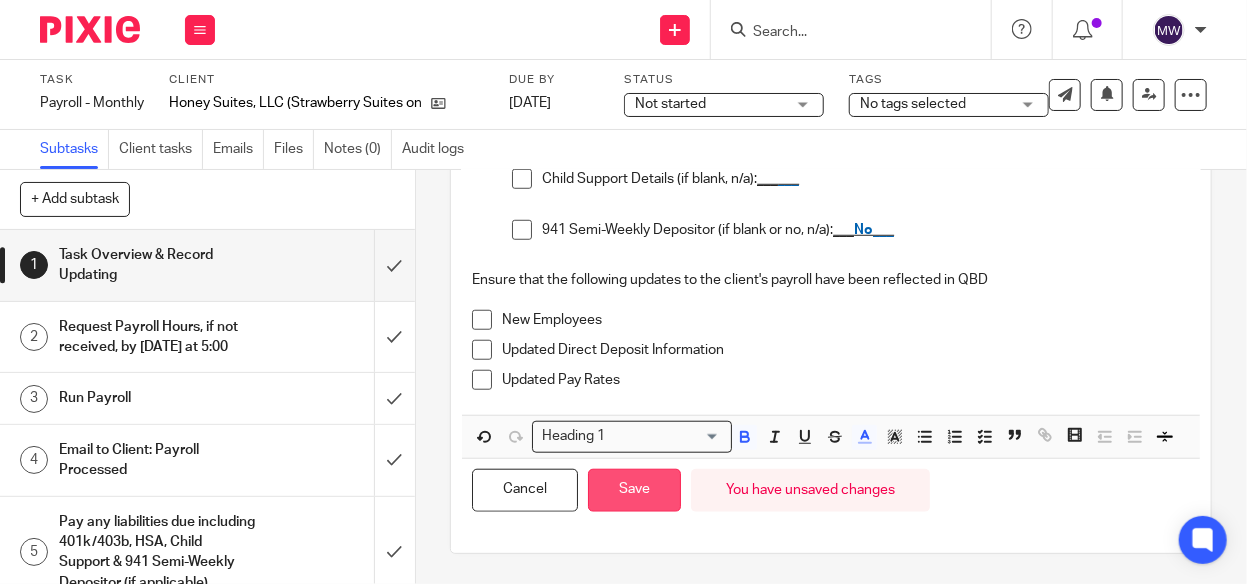 click on "Save" at bounding box center [634, 490] 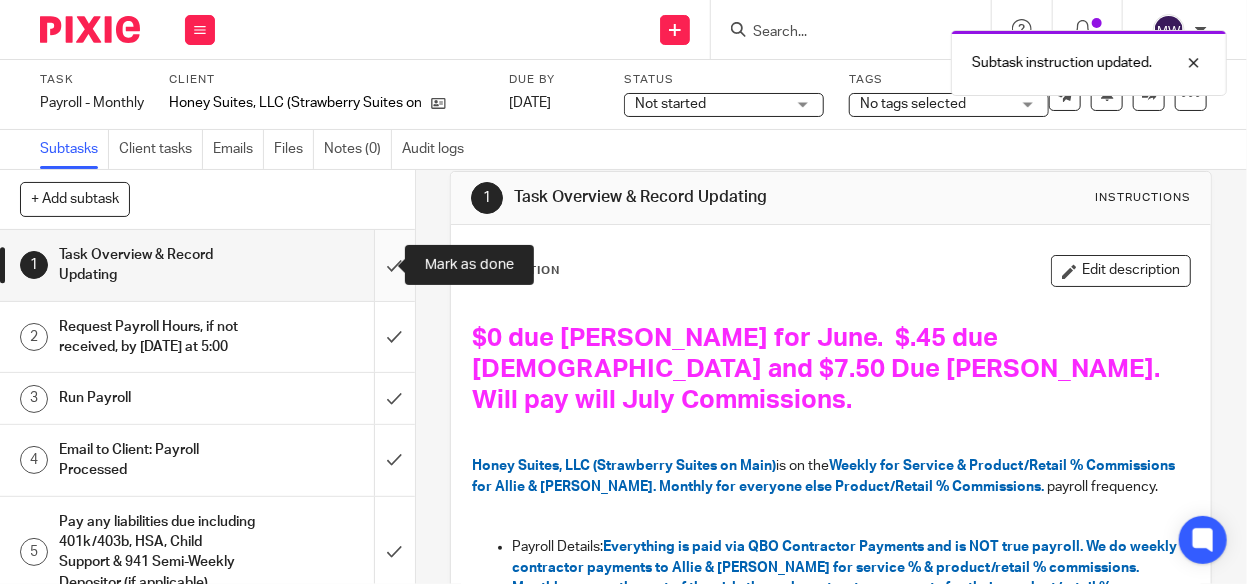 scroll, scrollTop: 0, scrollLeft: 0, axis: both 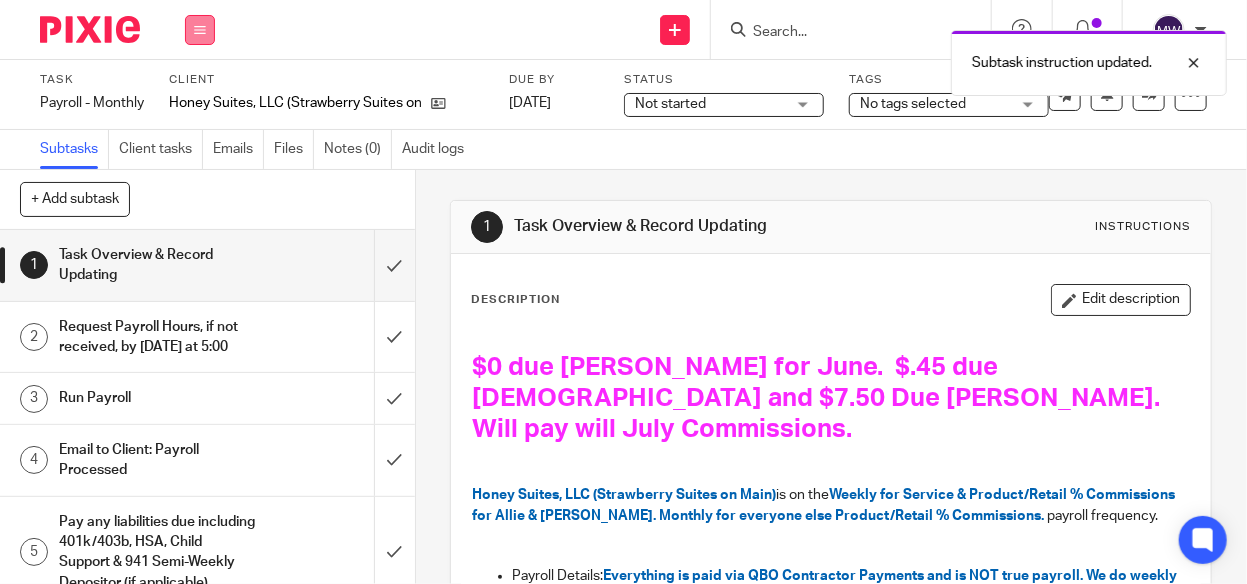 click at bounding box center (200, 30) 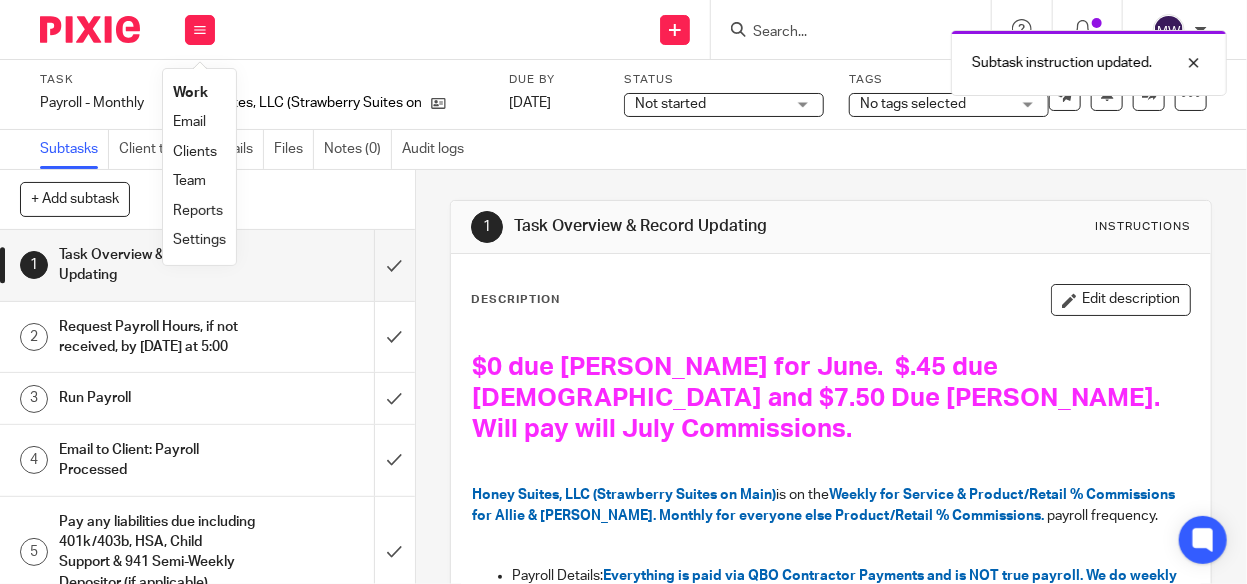 click on "Work" at bounding box center (190, 93) 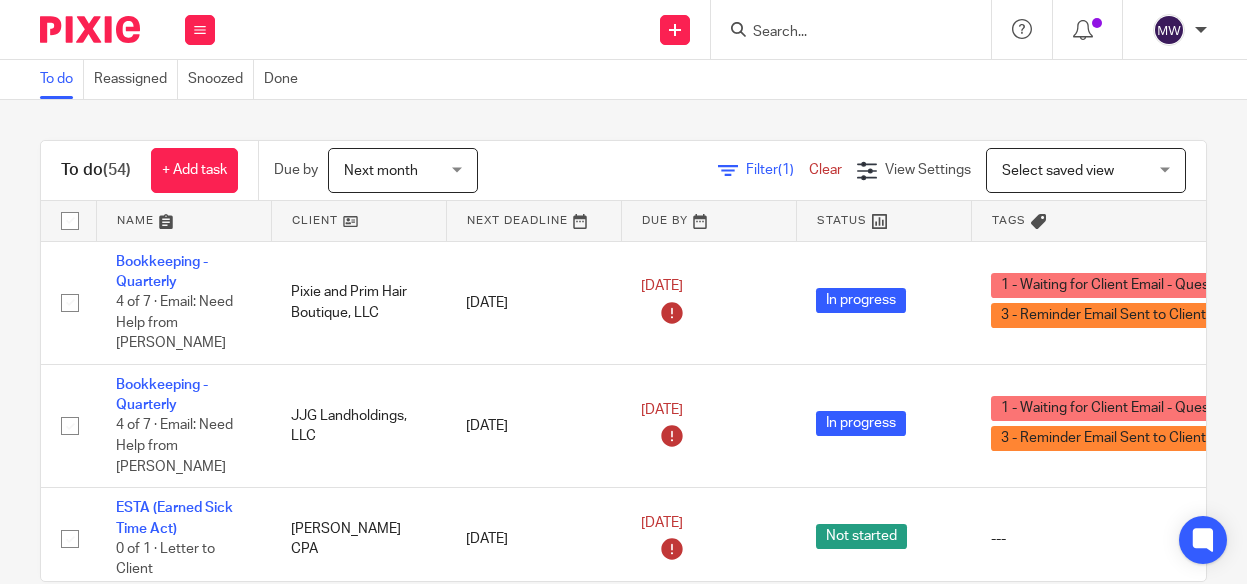 scroll, scrollTop: 0, scrollLeft: 0, axis: both 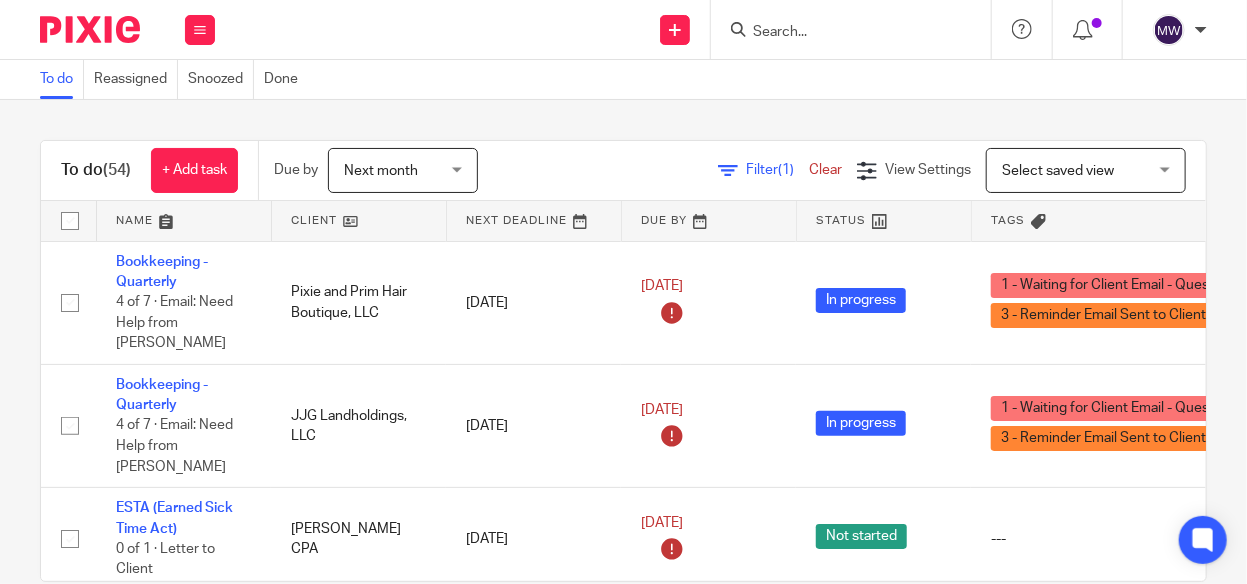 click on "Next month" at bounding box center (397, 170) 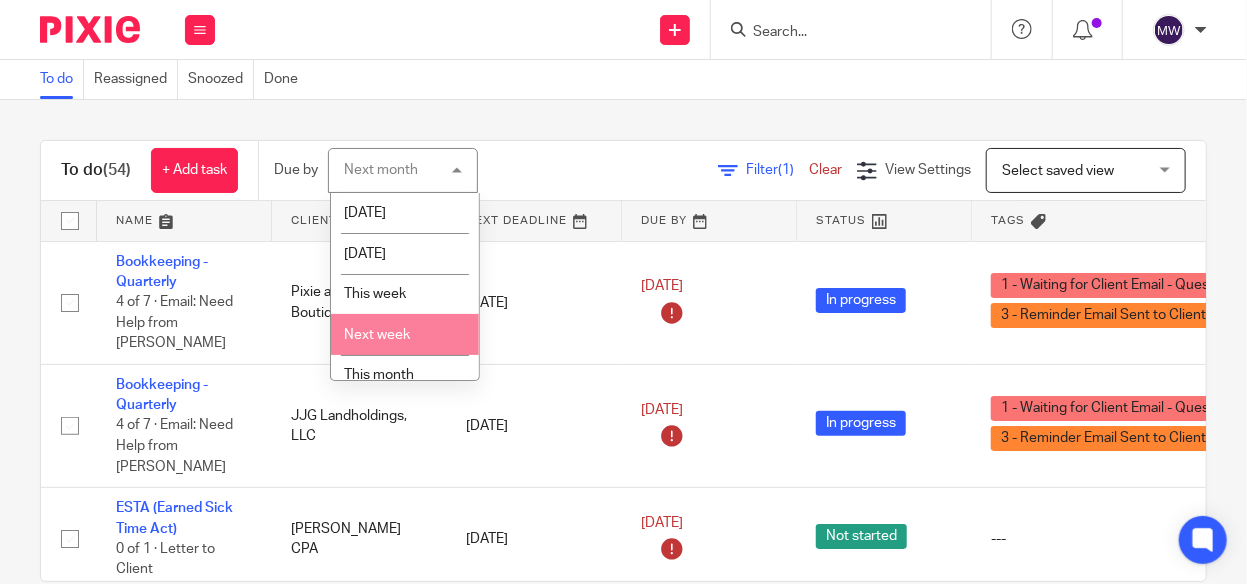 click on "Next week" at bounding box center [377, 335] 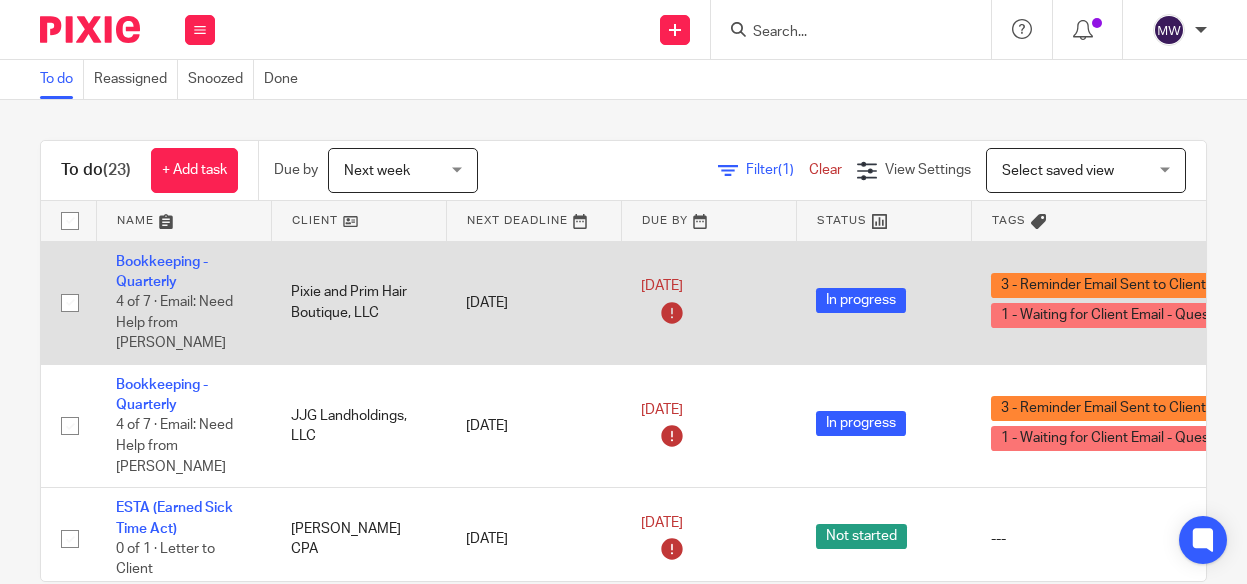 scroll, scrollTop: 0, scrollLeft: 0, axis: both 